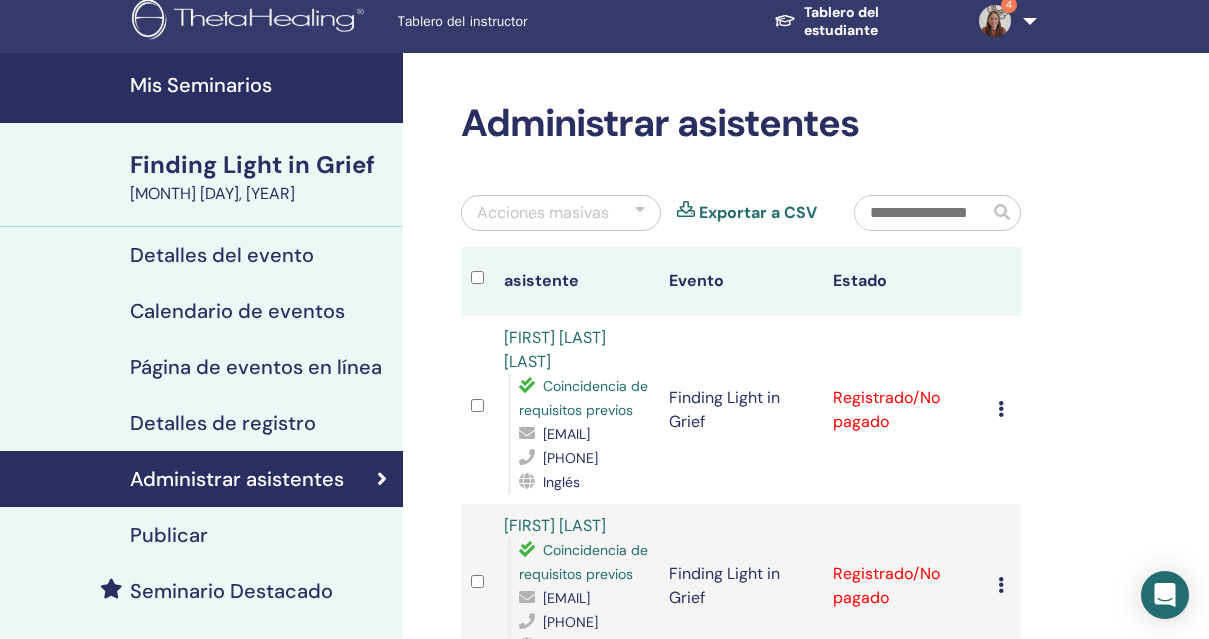 scroll, scrollTop: 0, scrollLeft: 0, axis: both 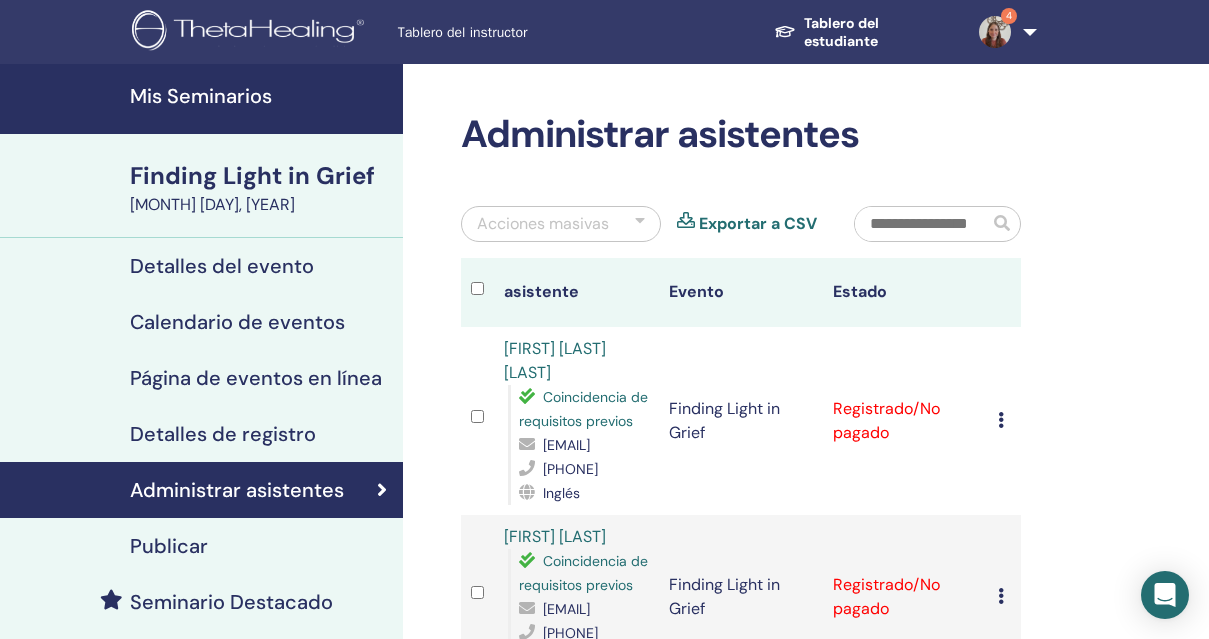click at bounding box center [995, 32] 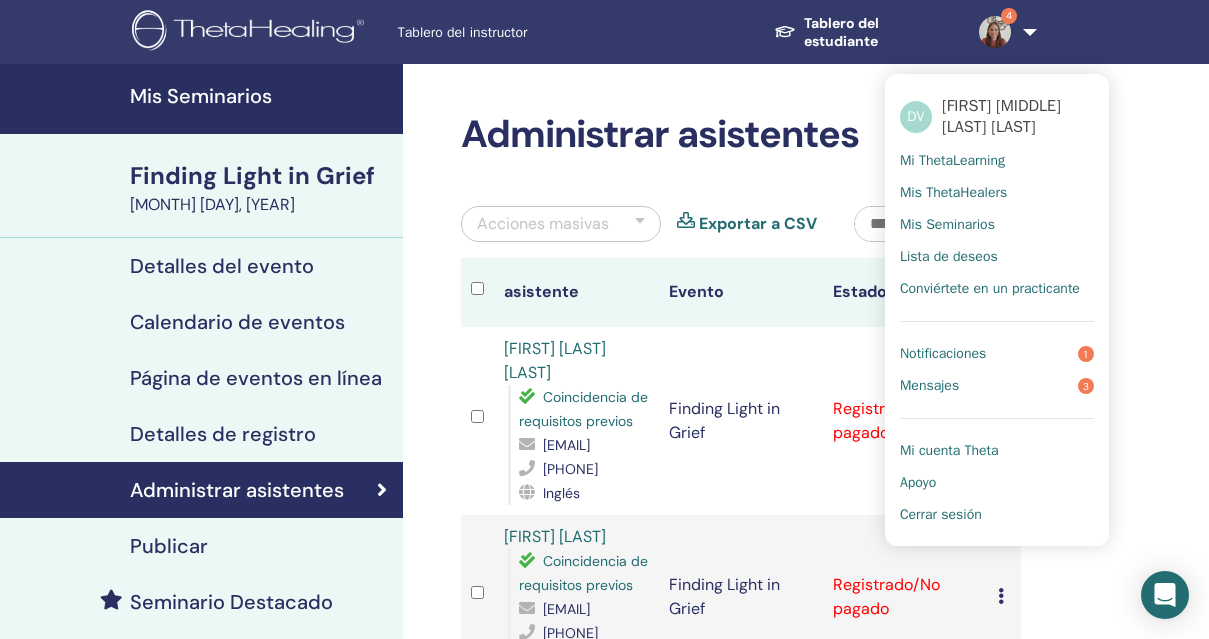 click on "Cerrar sesión" at bounding box center (941, 515) 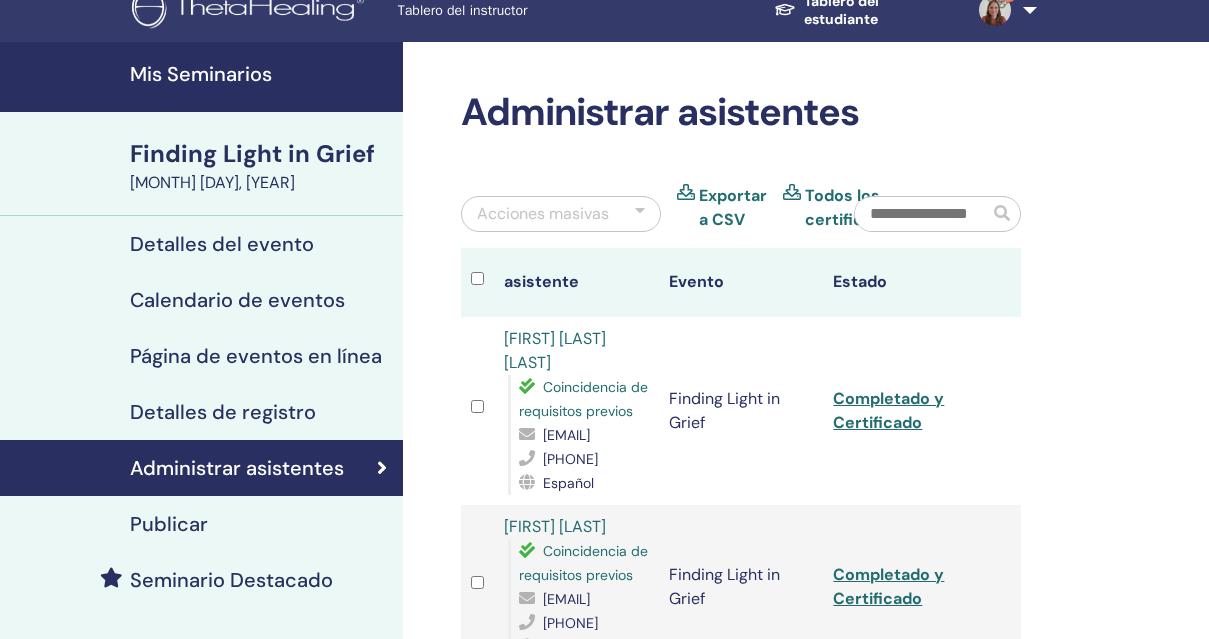 scroll, scrollTop: 0, scrollLeft: 0, axis: both 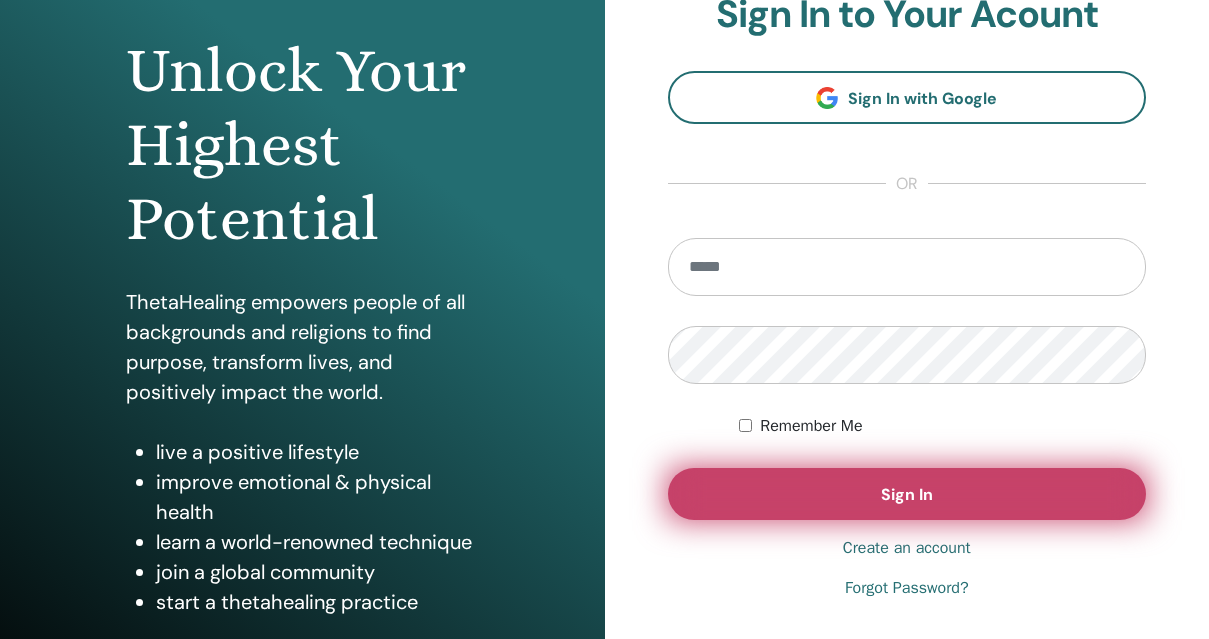 type on "**********" 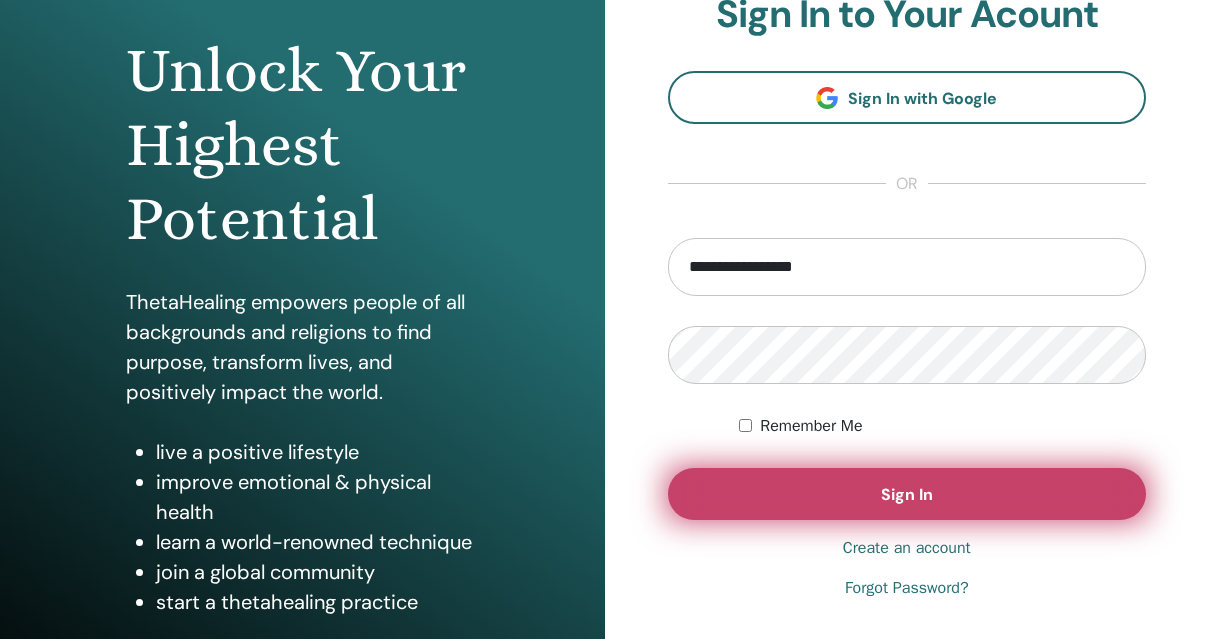 click on "Sign In" at bounding box center [907, 494] 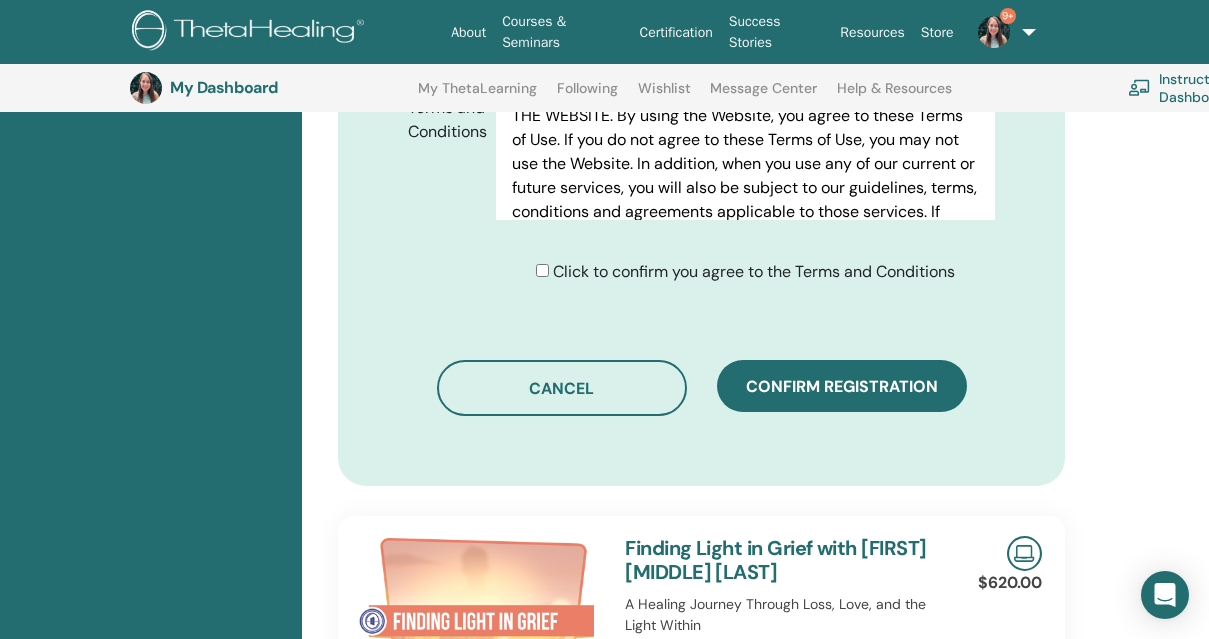 scroll, scrollTop: 1109, scrollLeft: 0, axis: vertical 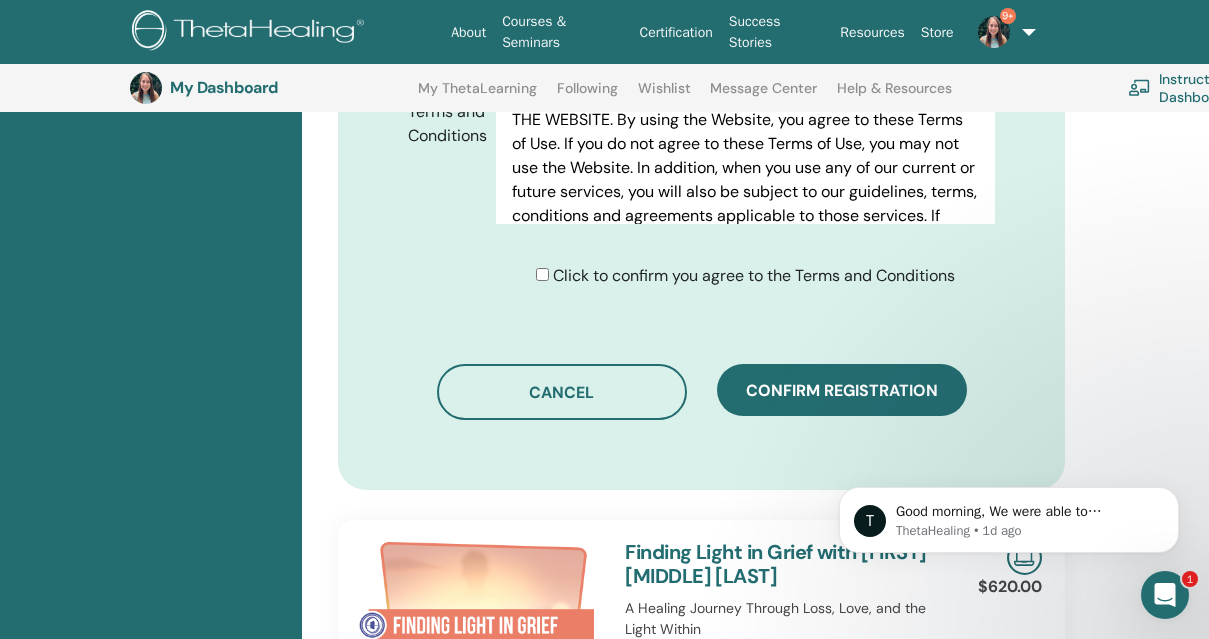 click 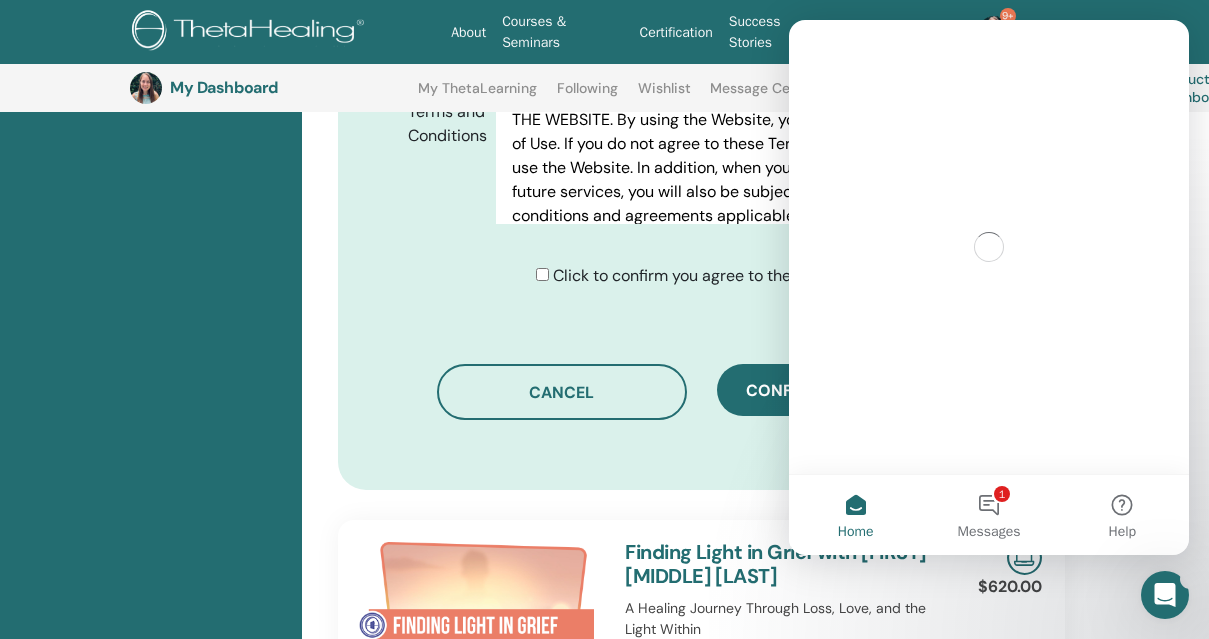 scroll, scrollTop: 0, scrollLeft: 0, axis: both 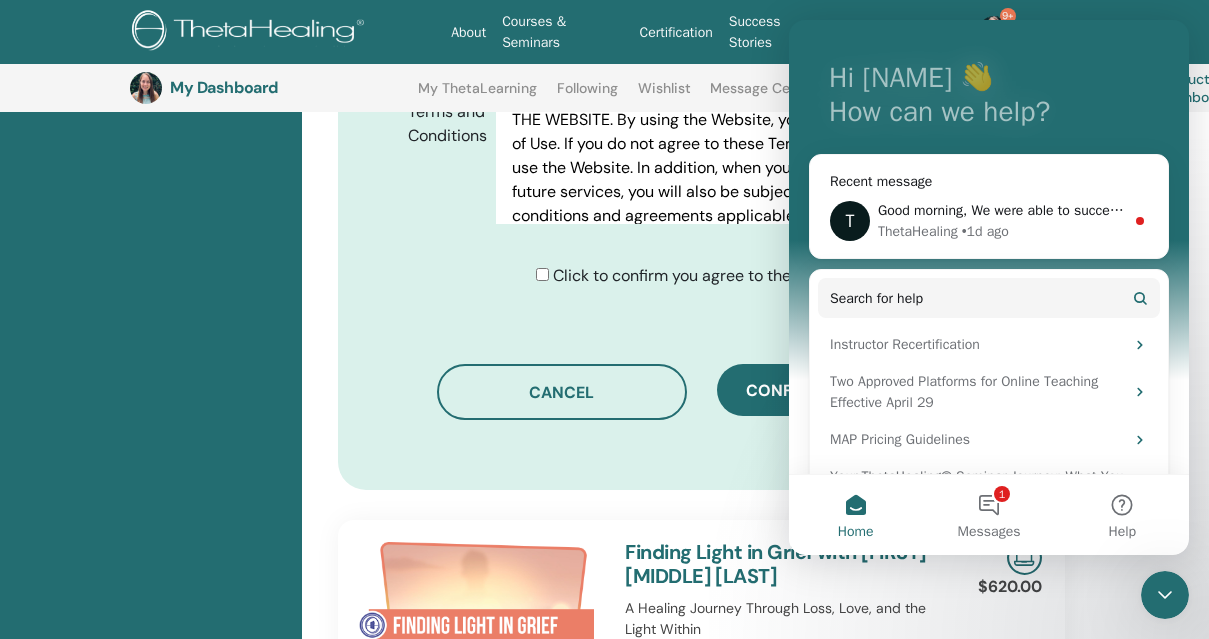 click on "T Hi TASHA 👋 How can we help?" at bounding box center [989, 99] 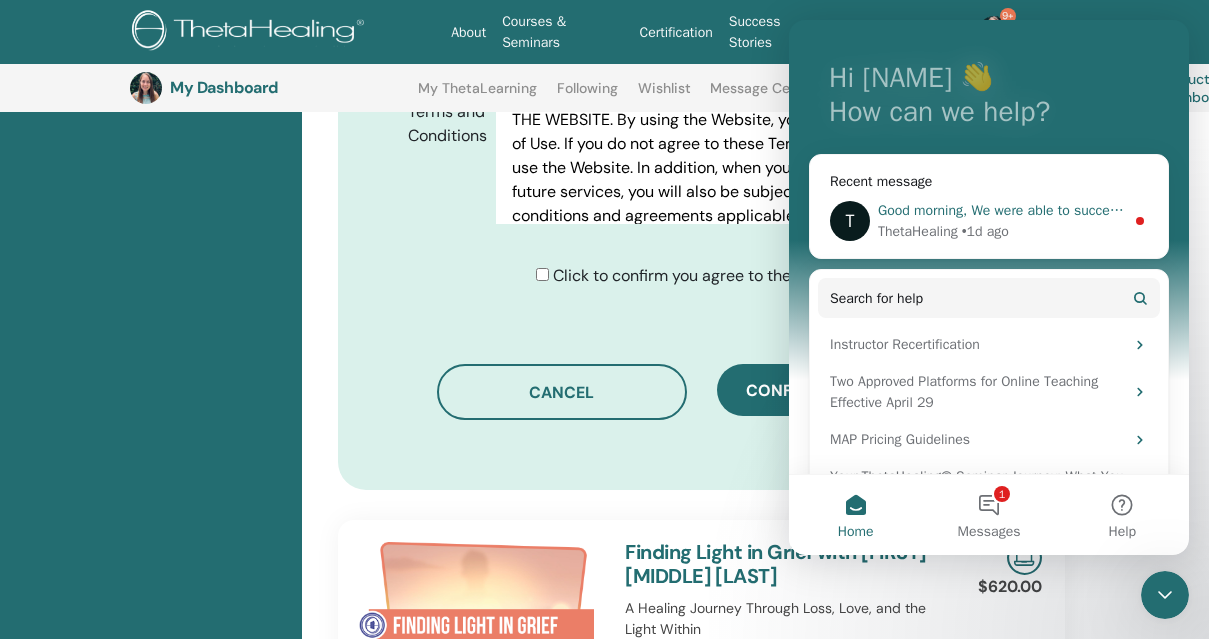 click on "•  1d ago" at bounding box center (985, 231) 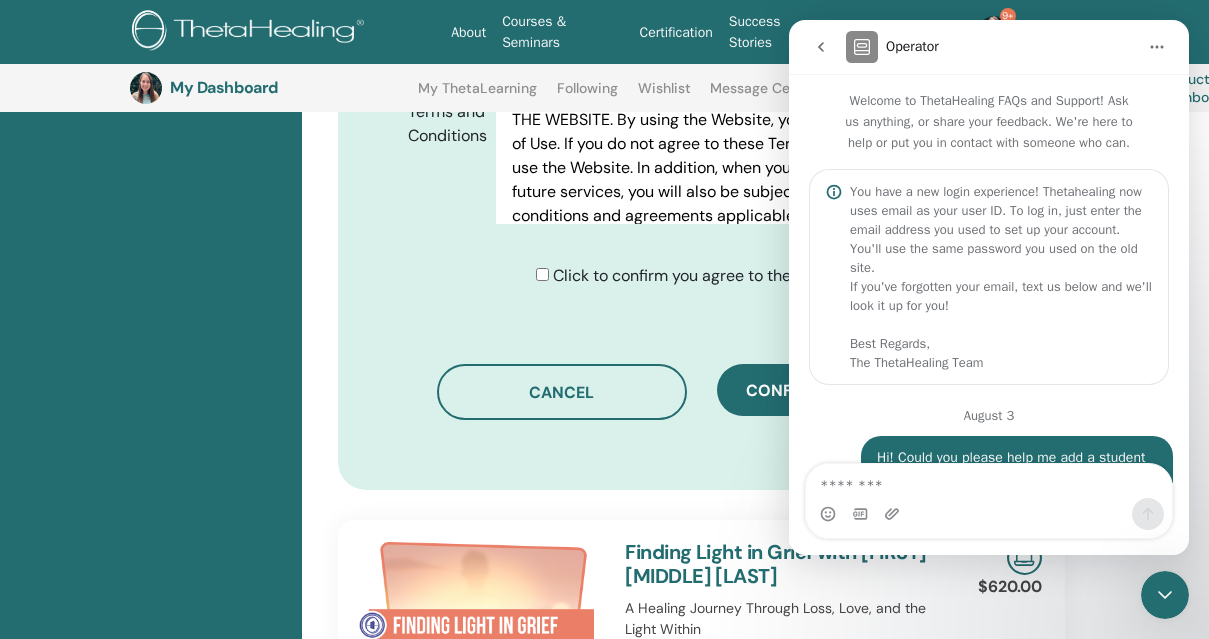scroll, scrollTop: 3, scrollLeft: 0, axis: vertical 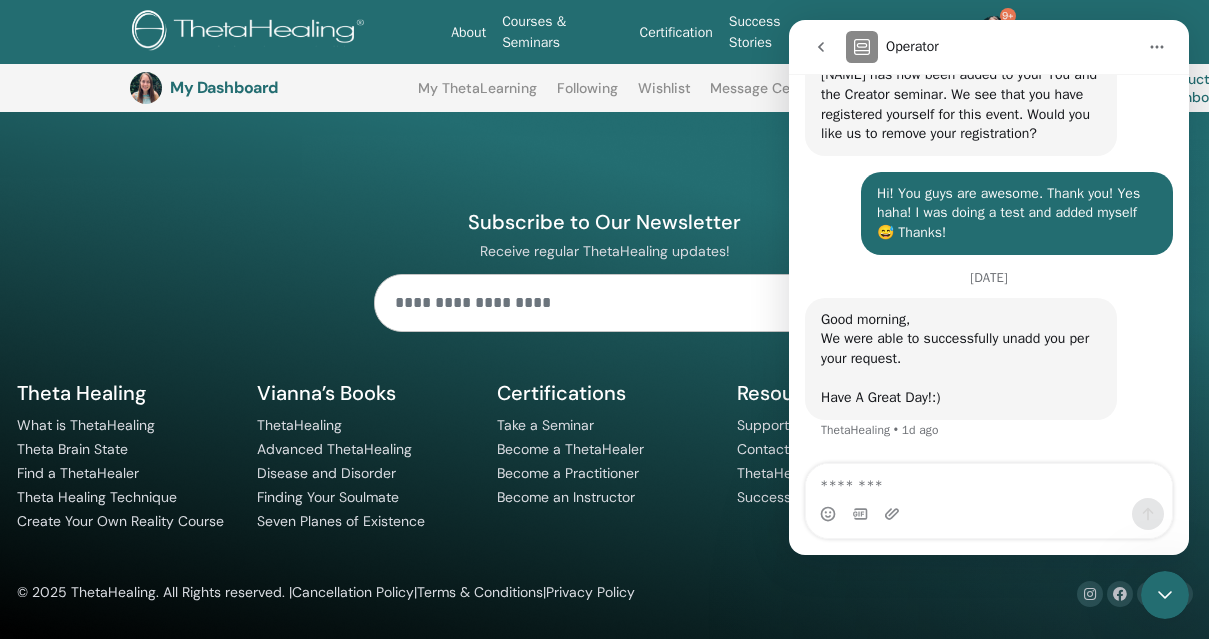 click at bounding box center (989, 481) 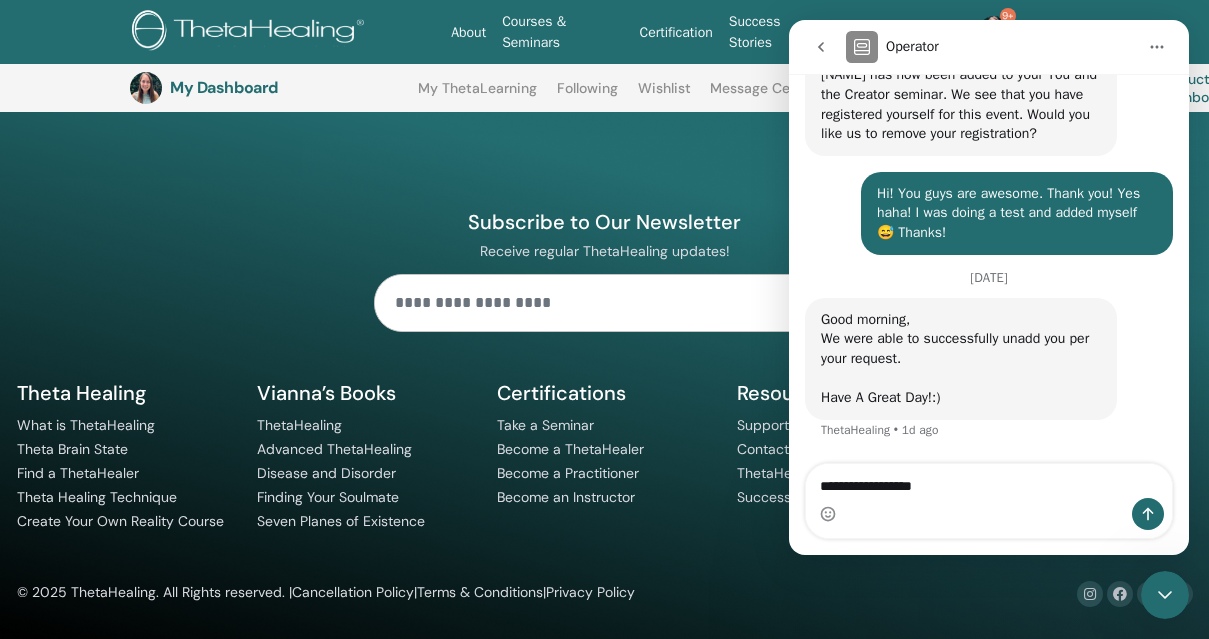 type on "**********" 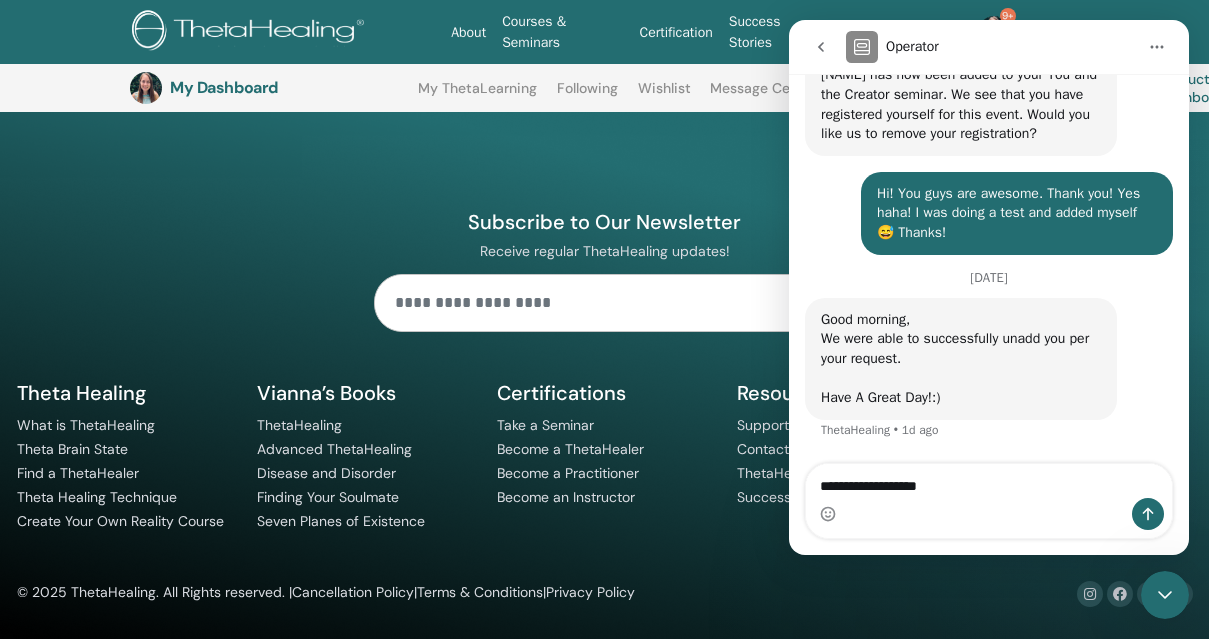 type 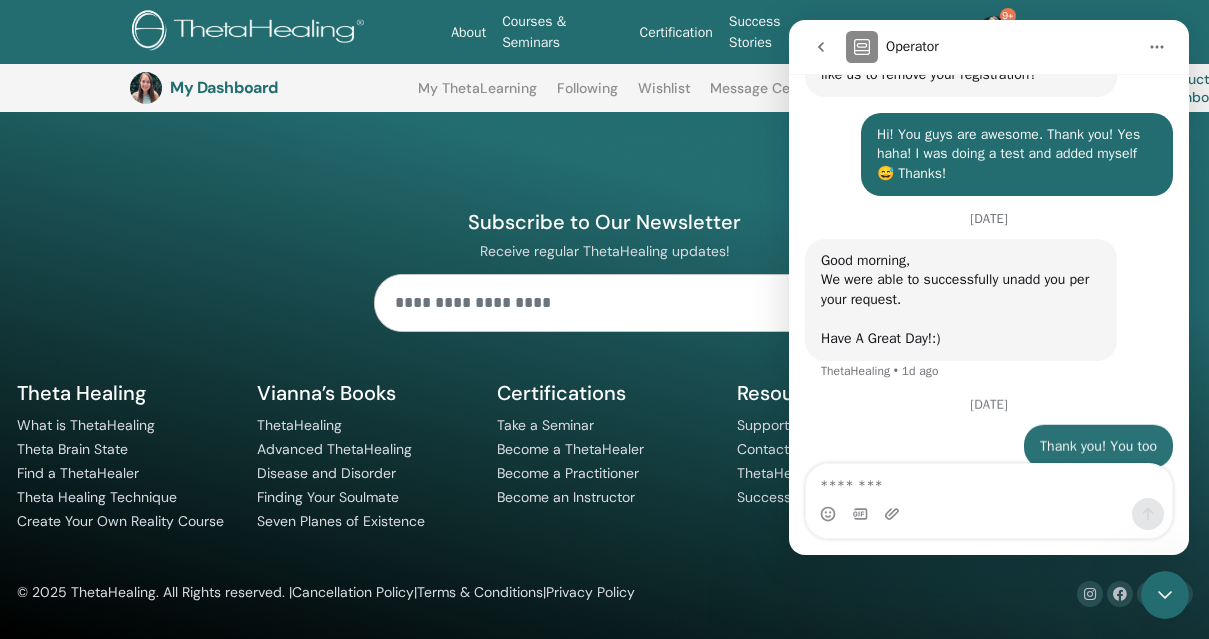 scroll, scrollTop: 1393, scrollLeft: 0, axis: vertical 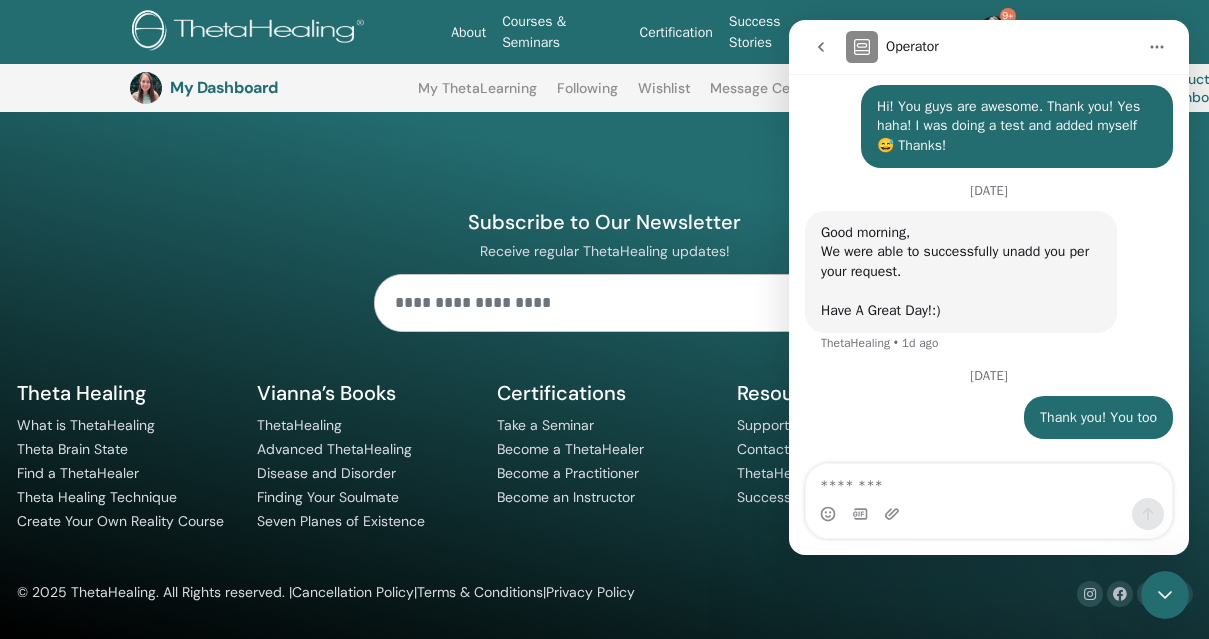 click 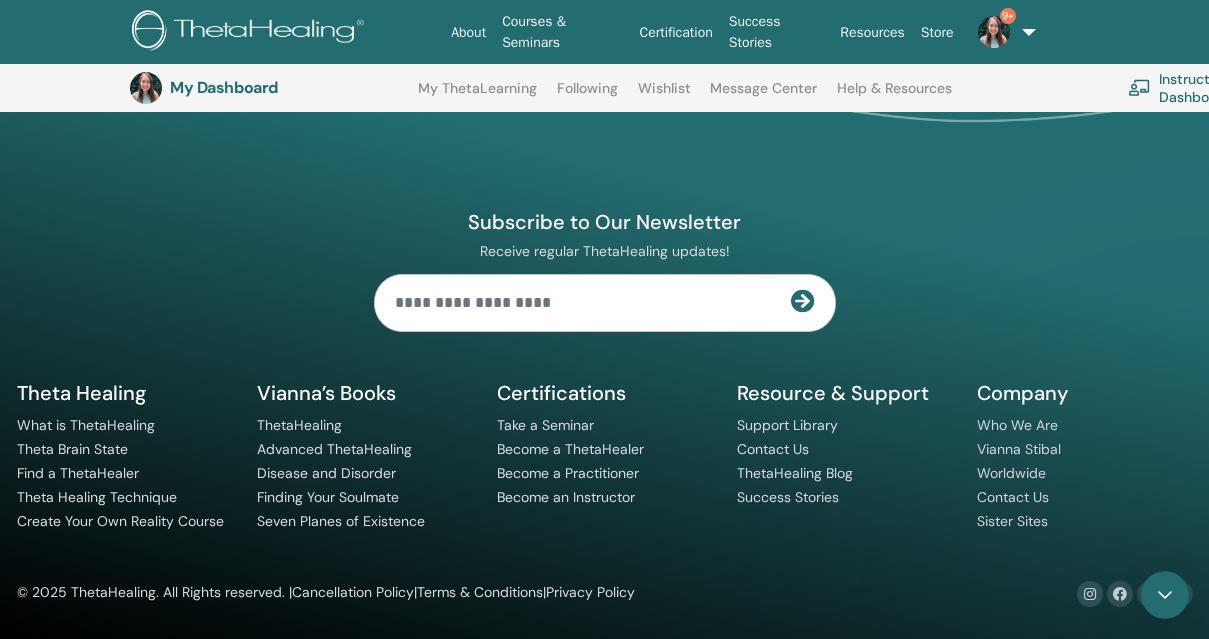 scroll, scrollTop: 0, scrollLeft: 0, axis: both 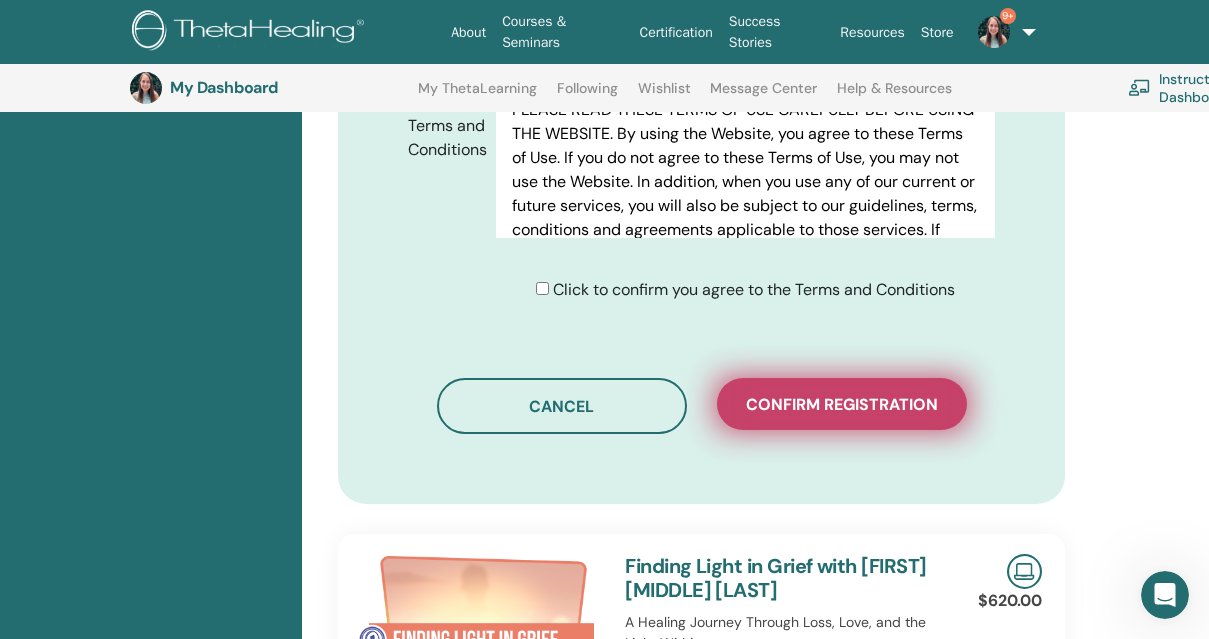 click on "Confirm registration" at bounding box center [842, 404] 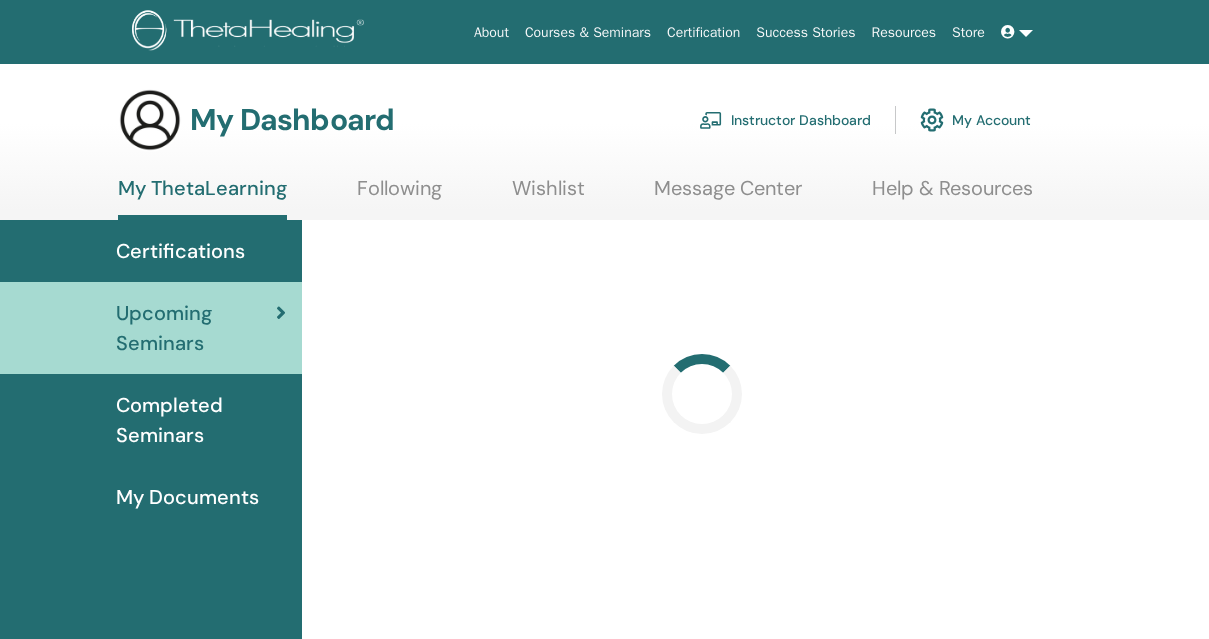 scroll, scrollTop: 0, scrollLeft: 0, axis: both 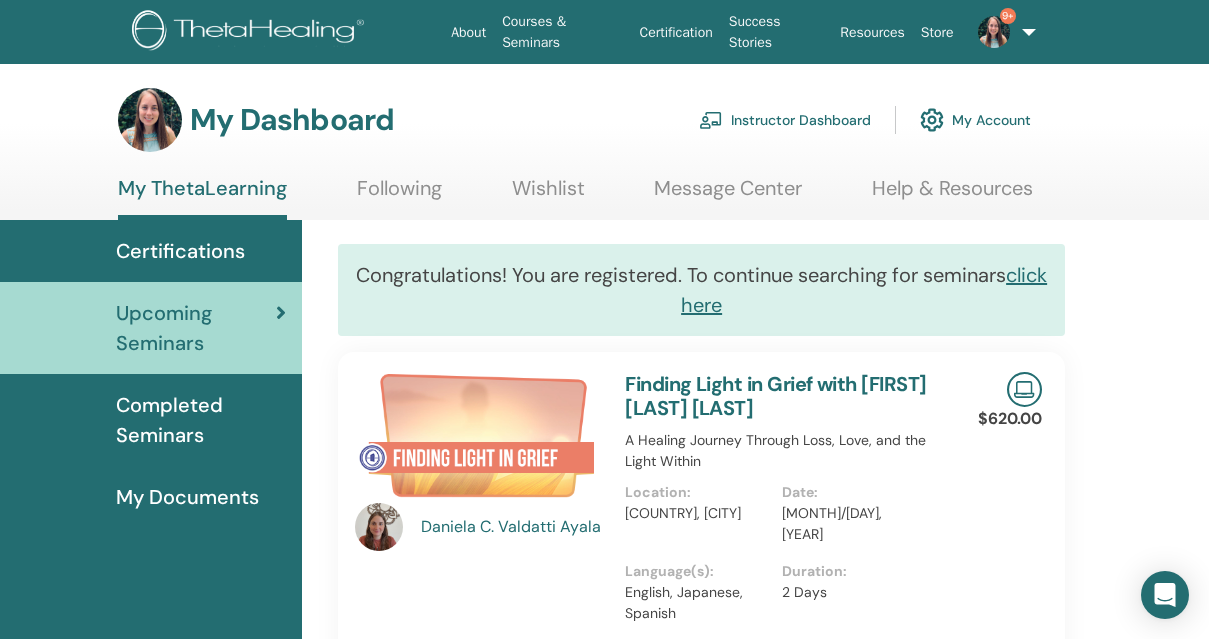 click on "9+" at bounding box center (1001, 32) 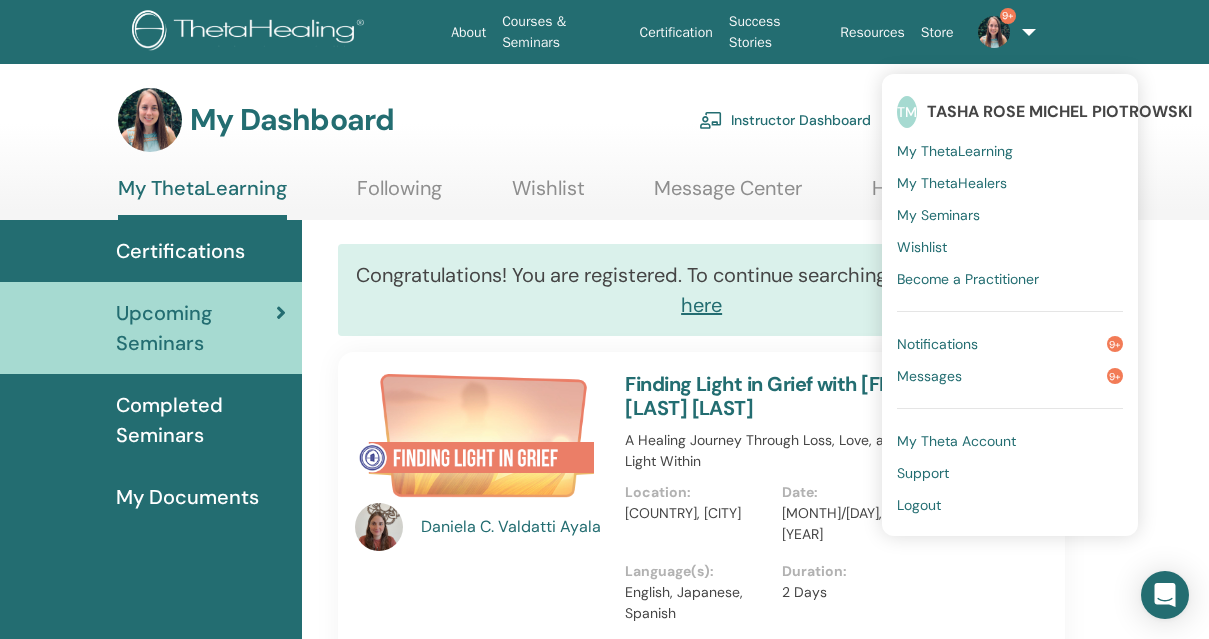click on "Logout" at bounding box center [919, 505] 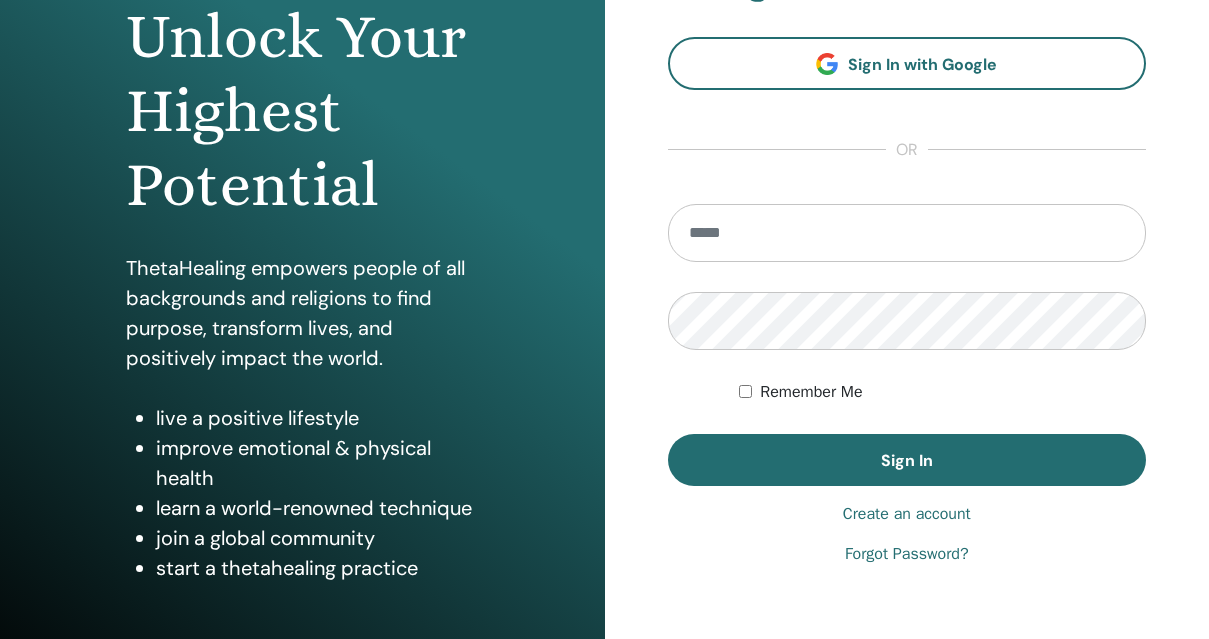 scroll, scrollTop: 251, scrollLeft: 0, axis: vertical 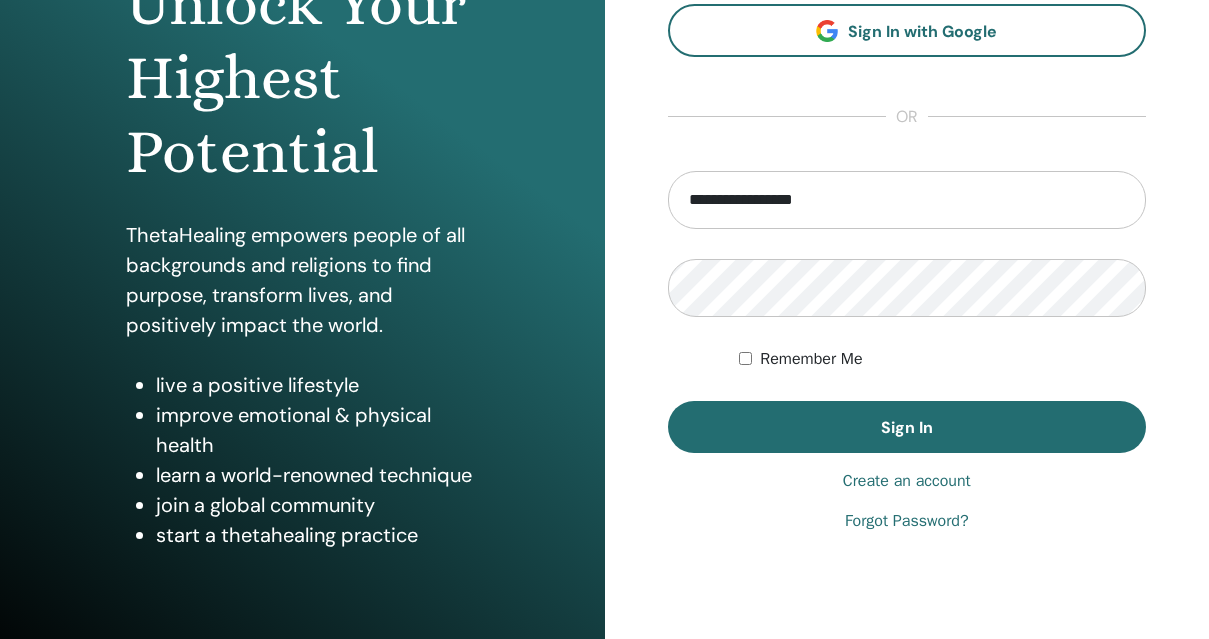 click on "**********" at bounding box center [907, 200] 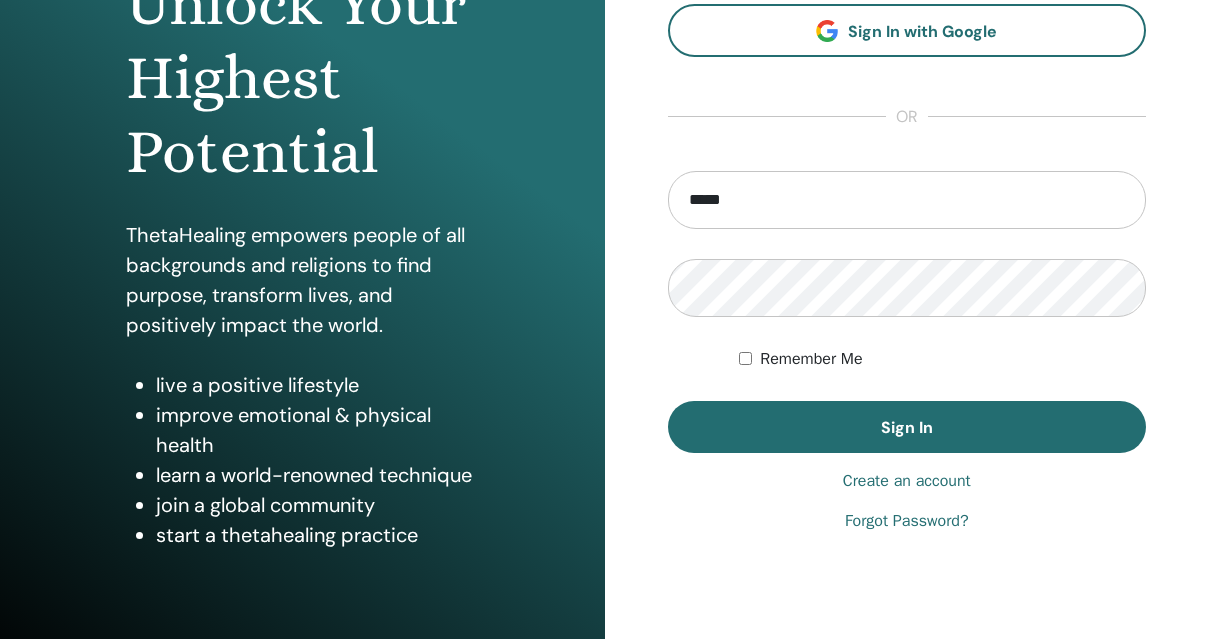 type on "**********" 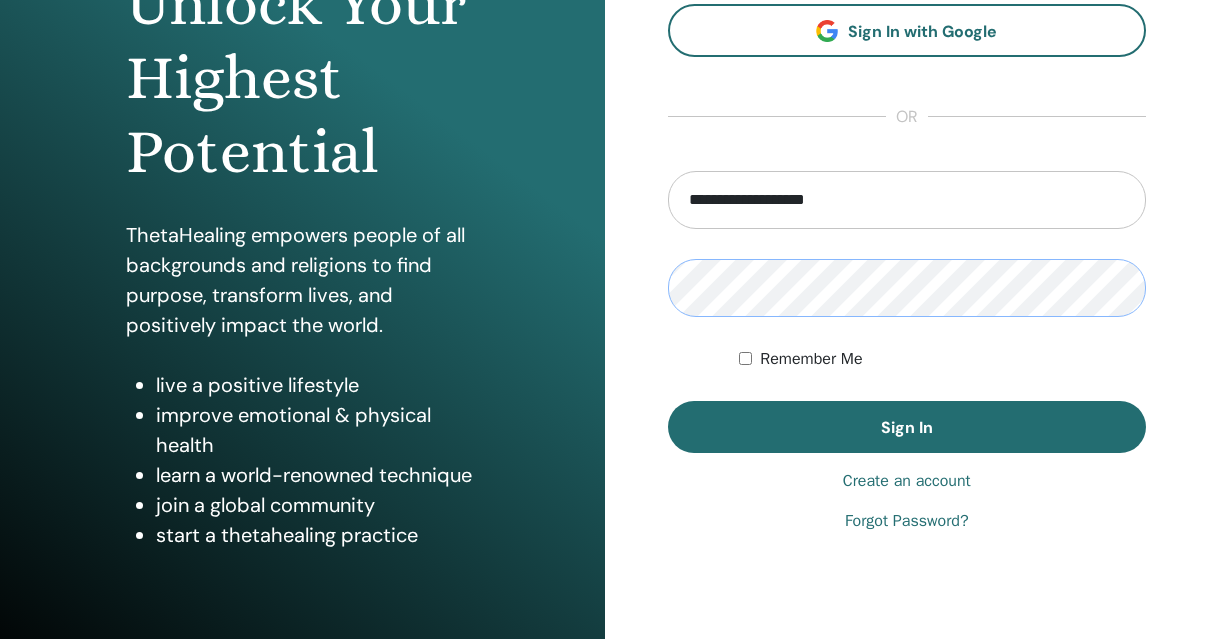 click on "Sign In" at bounding box center (907, 427) 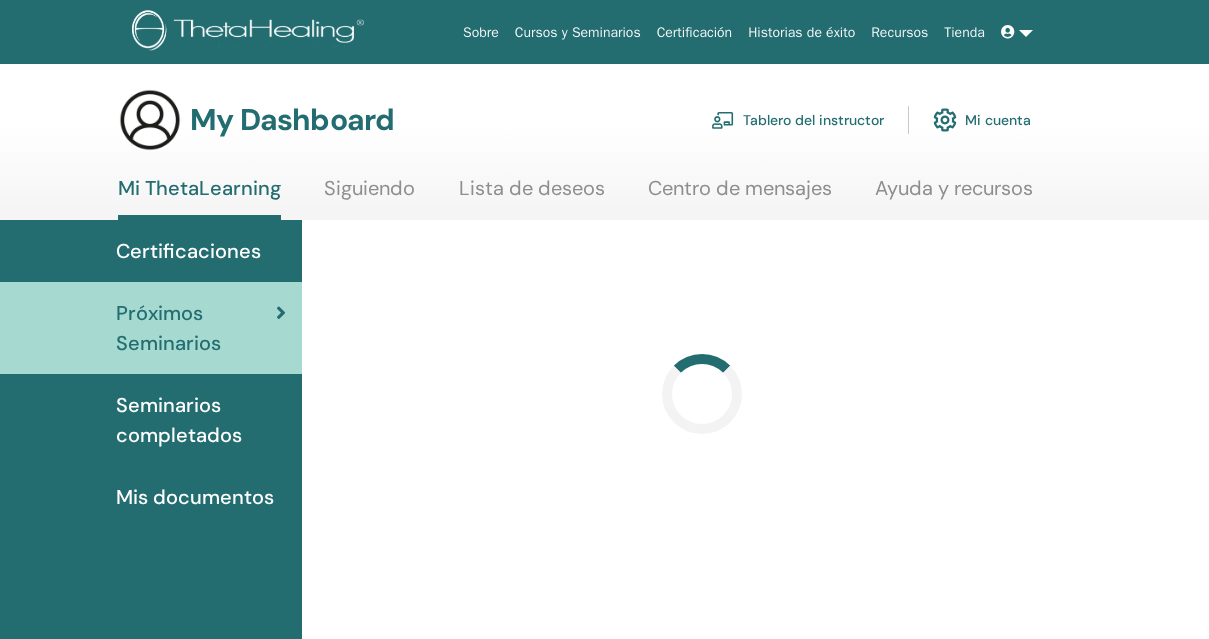 scroll, scrollTop: 0, scrollLeft: 0, axis: both 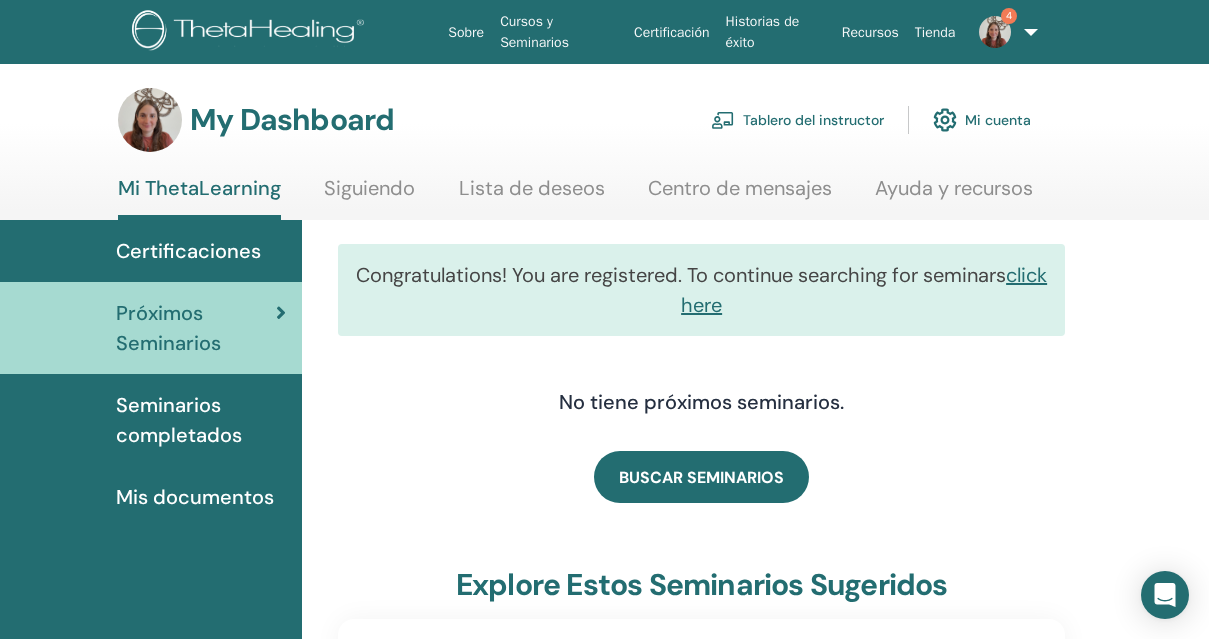click on "Tablero del instructor" at bounding box center (797, 120) 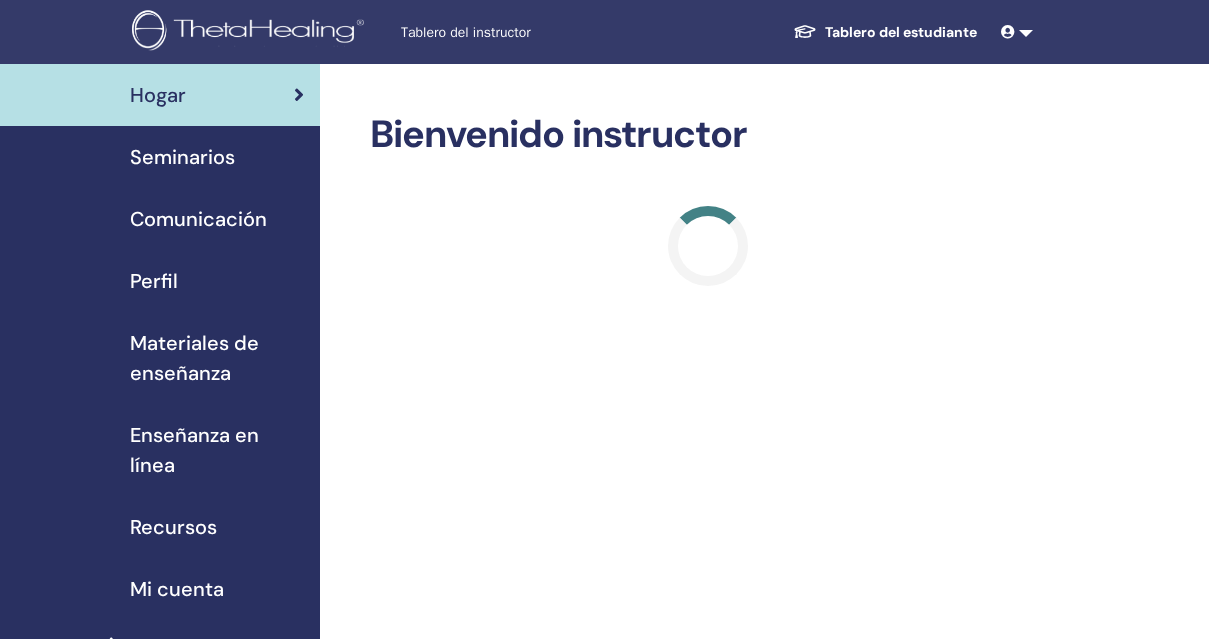 scroll, scrollTop: 0, scrollLeft: 0, axis: both 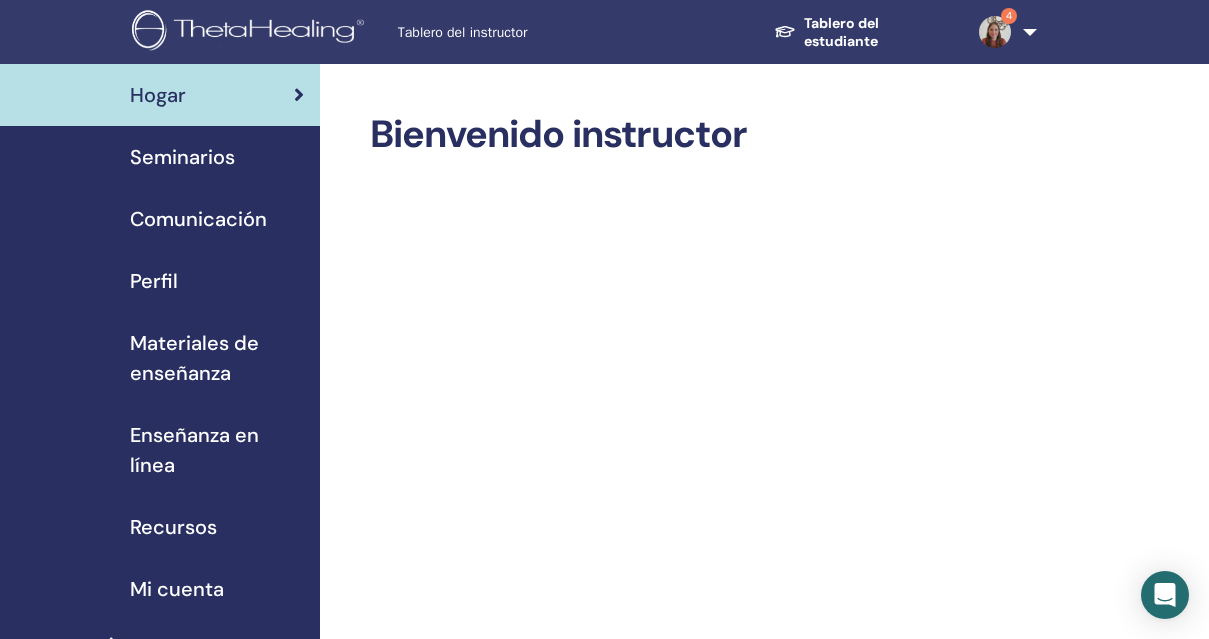click on "Seminarios" at bounding box center (160, 157) 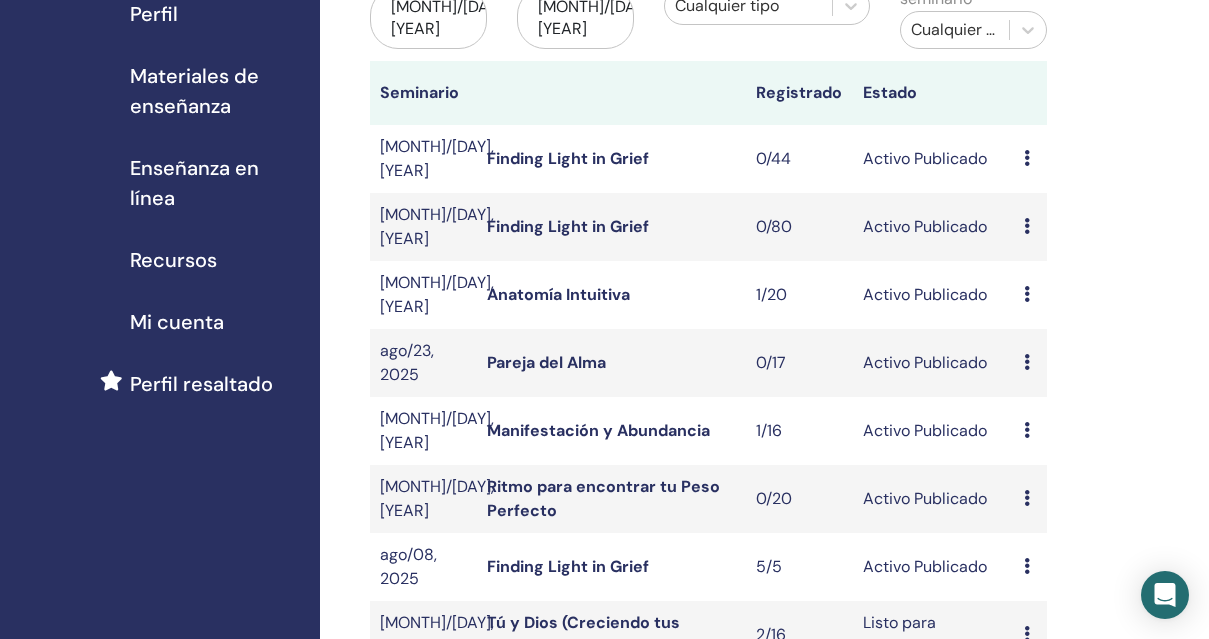 scroll, scrollTop: 286, scrollLeft: 0, axis: vertical 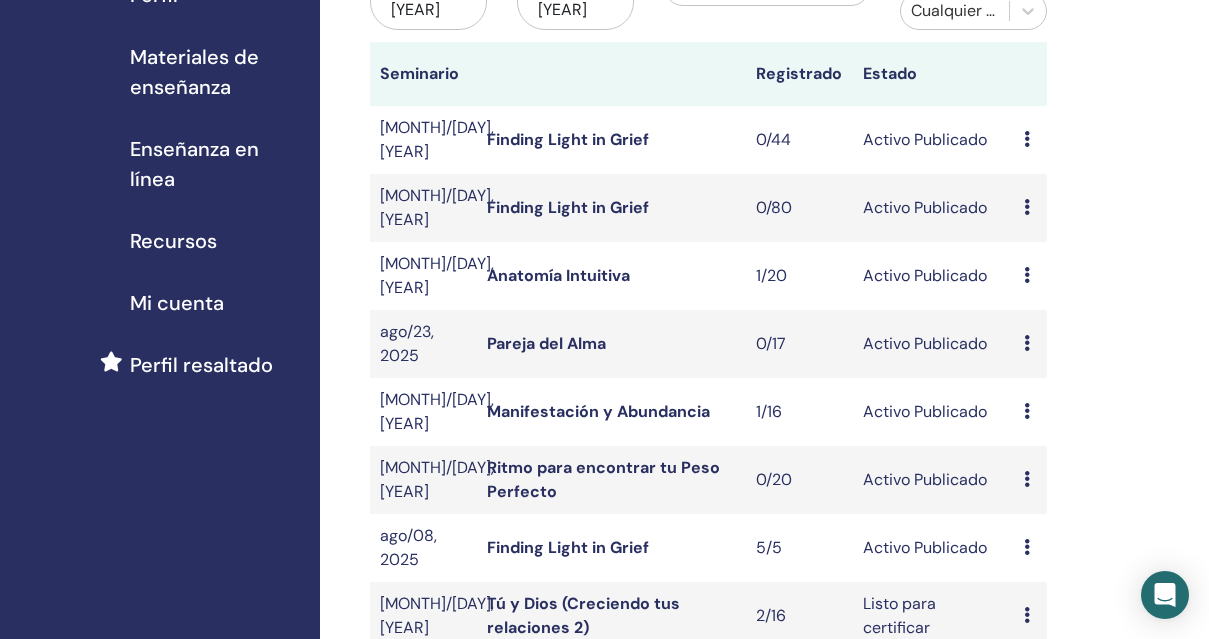 click on "Avance Editar asistentes Cancelar" at bounding box center [1030, 412] 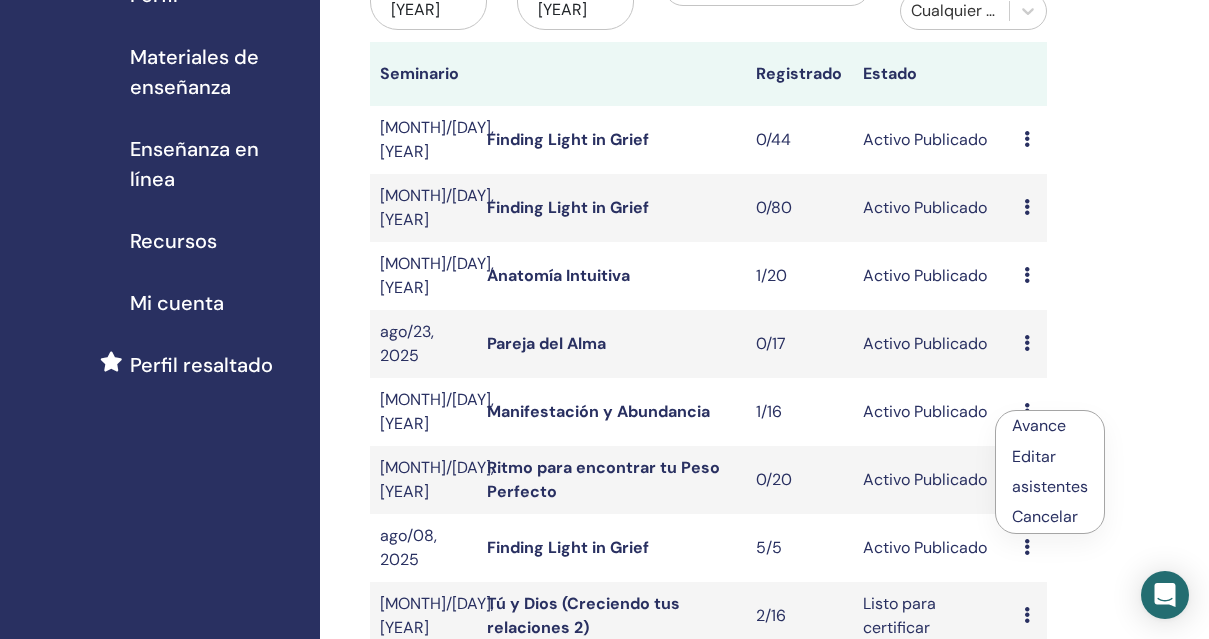 click on "asistentes" at bounding box center [1050, 486] 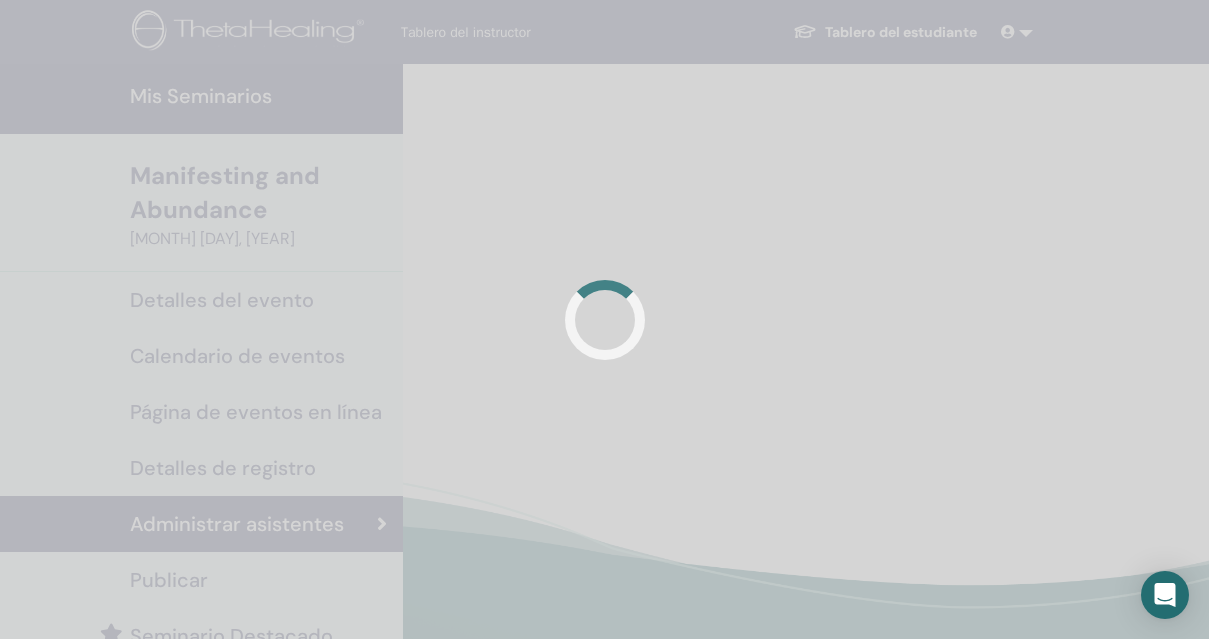 scroll, scrollTop: 0, scrollLeft: 0, axis: both 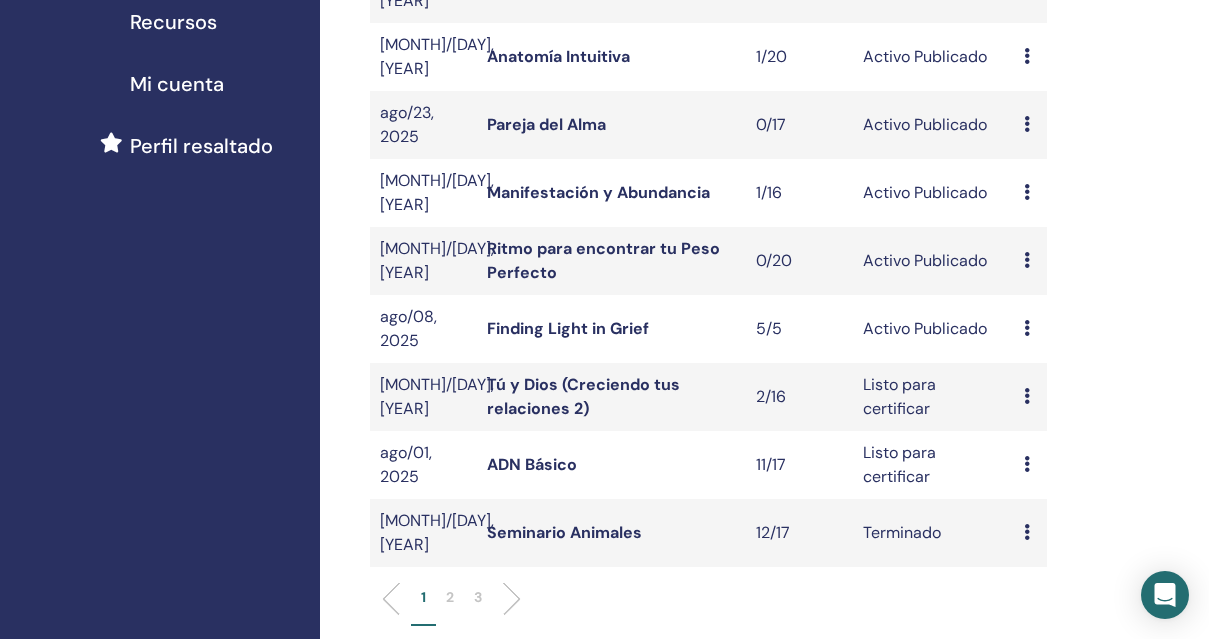 click at bounding box center (1027, 328) 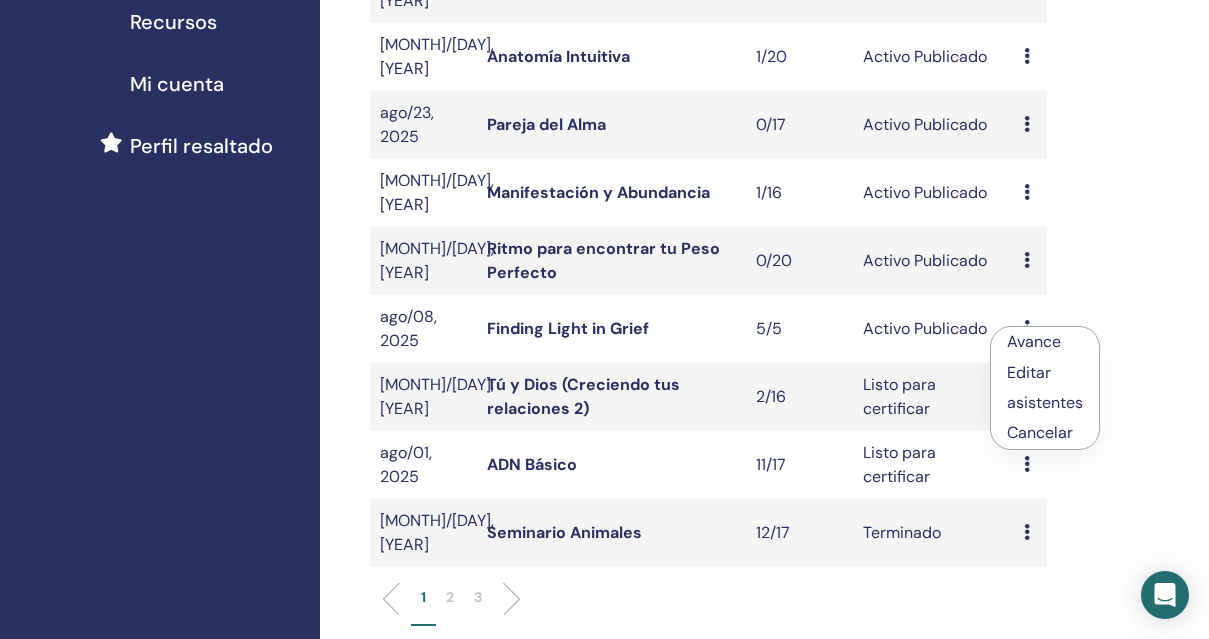 click on "asistentes" at bounding box center (1045, 402) 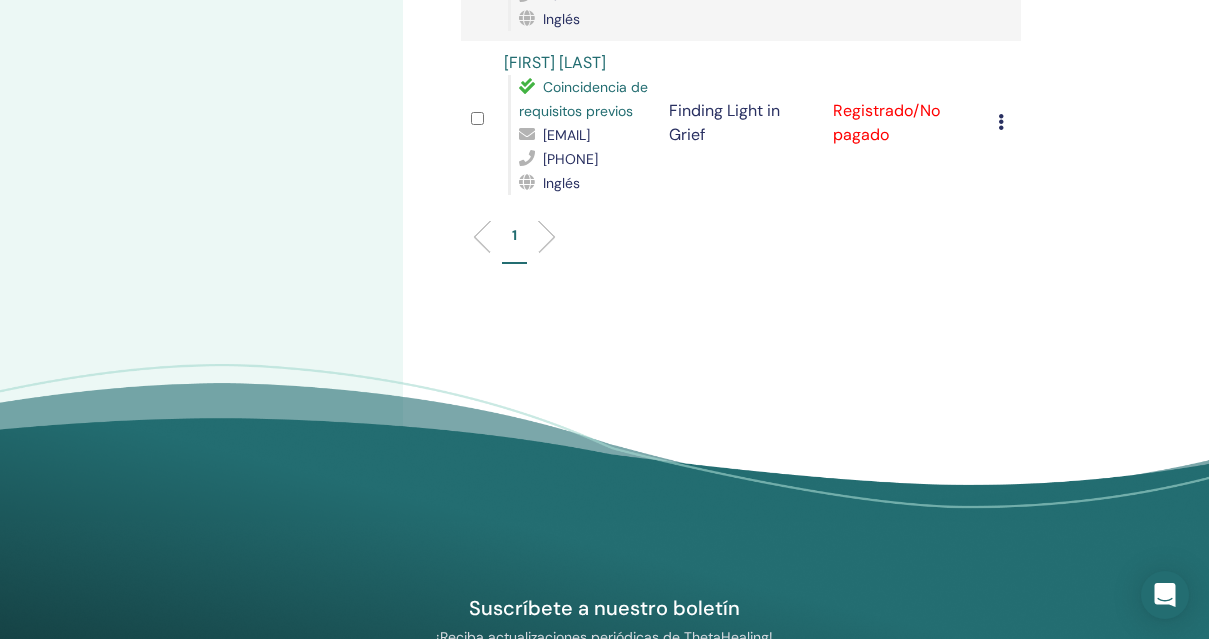 scroll, scrollTop: 1010, scrollLeft: 0, axis: vertical 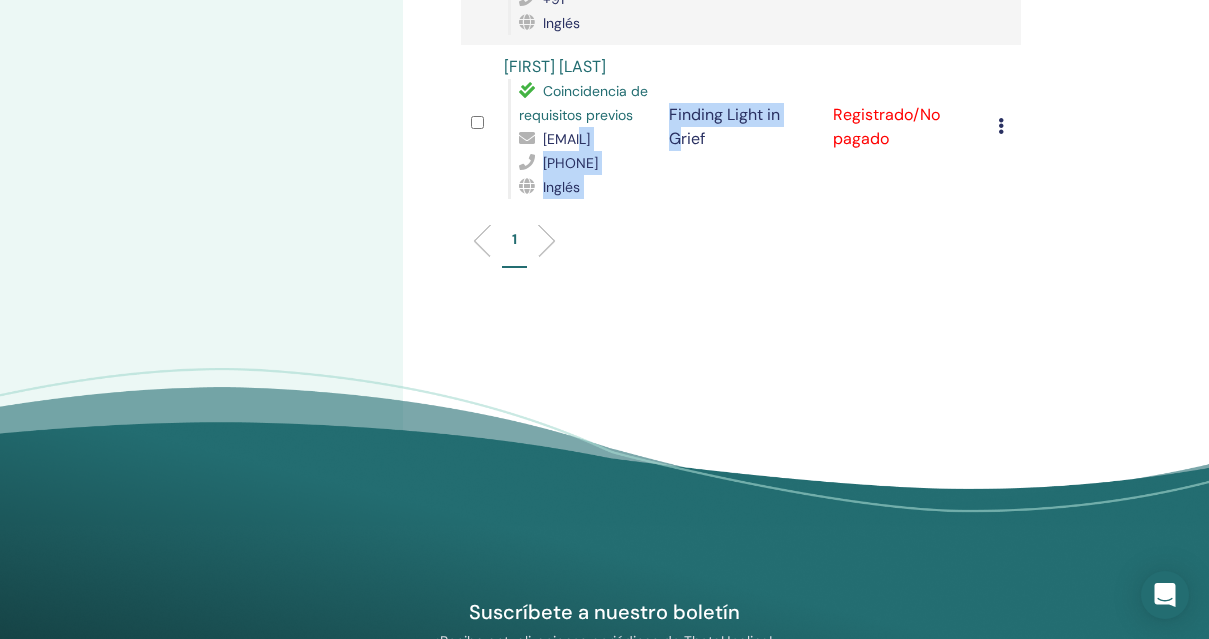 drag, startPoint x: 679, startPoint y: 305, endPoint x: 556, endPoint y: 299, distance: 123.146255 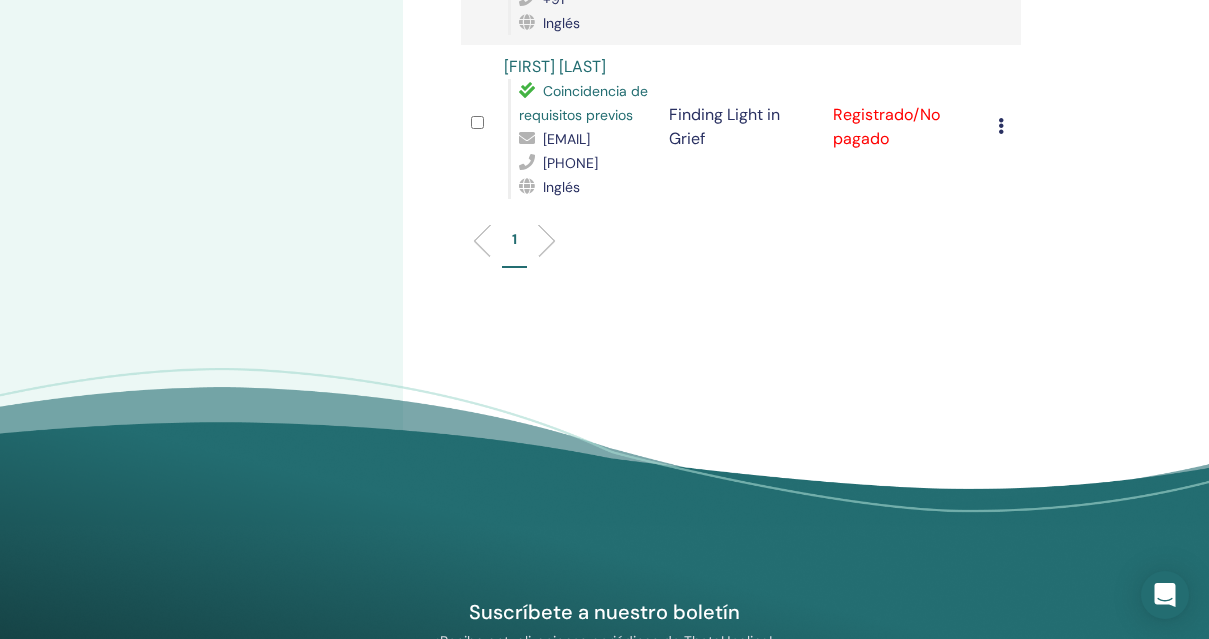 click on "Finding Light in Grief" at bounding box center (741, 127) 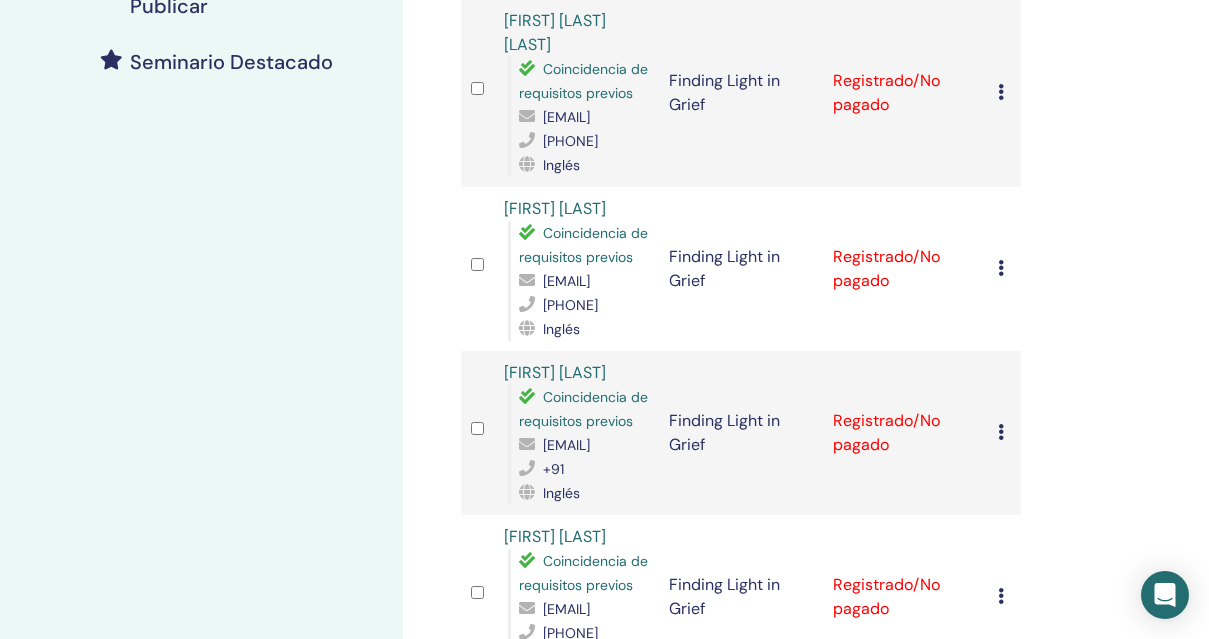 scroll, scrollTop: 0, scrollLeft: 0, axis: both 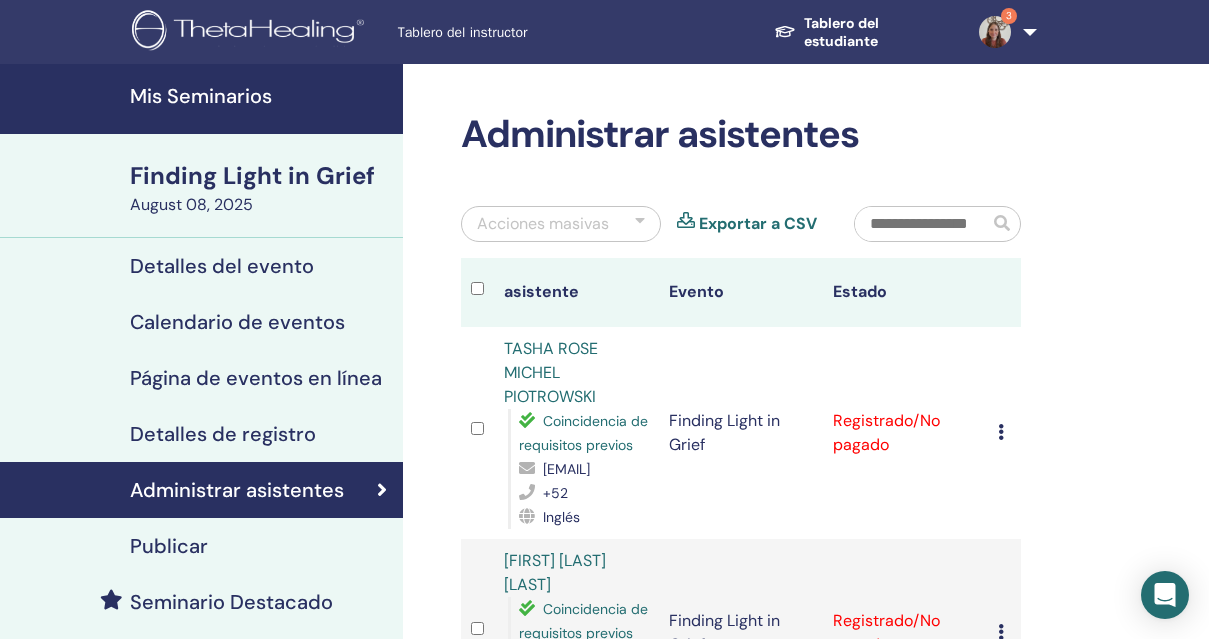 click on "Mis Seminarios" at bounding box center (260, 96) 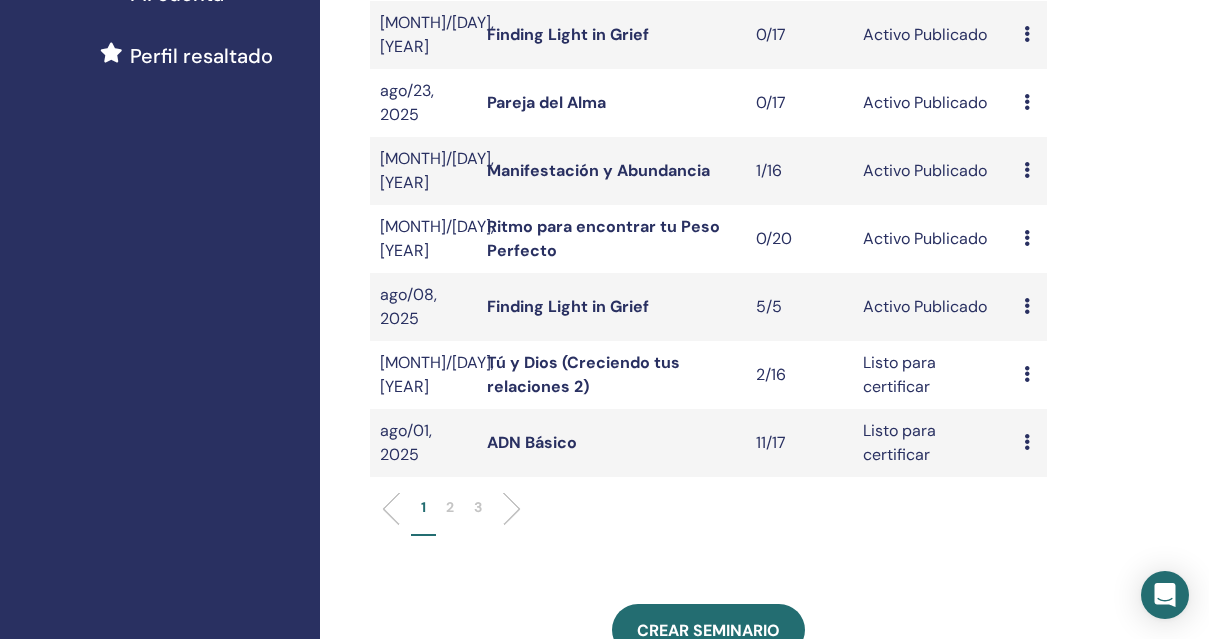 scroll, scrollTop: 0, scrollLeft: 0, axis: both 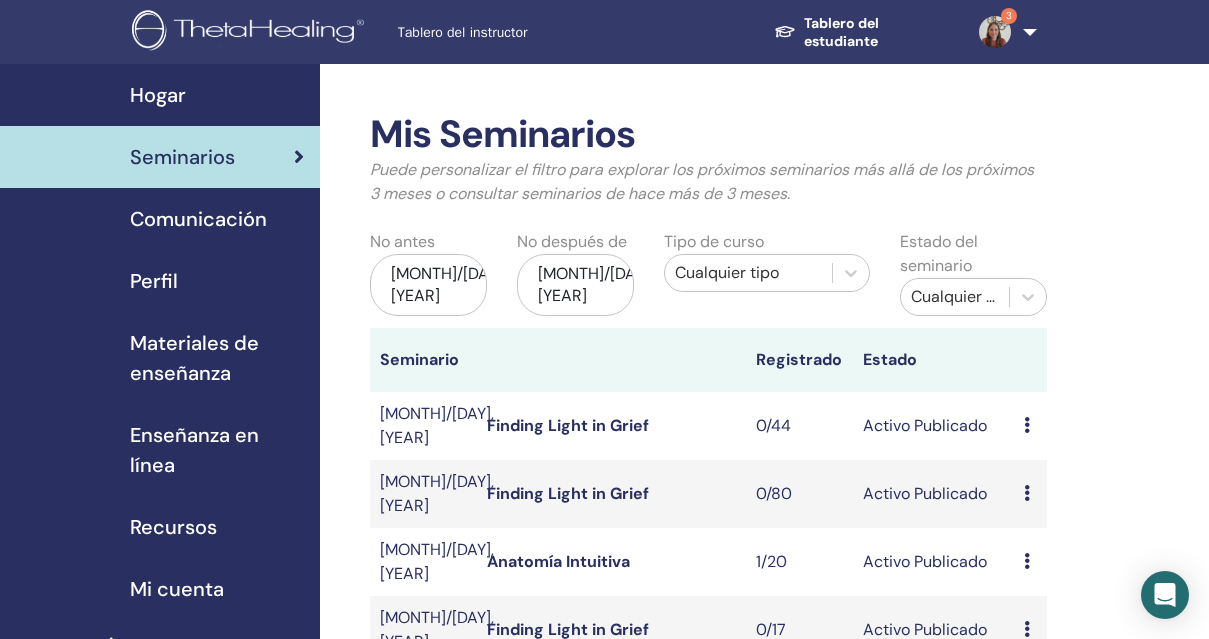 click on "[MONTH]/[DAY], [YEAR]" at bounding box center [575, 285] 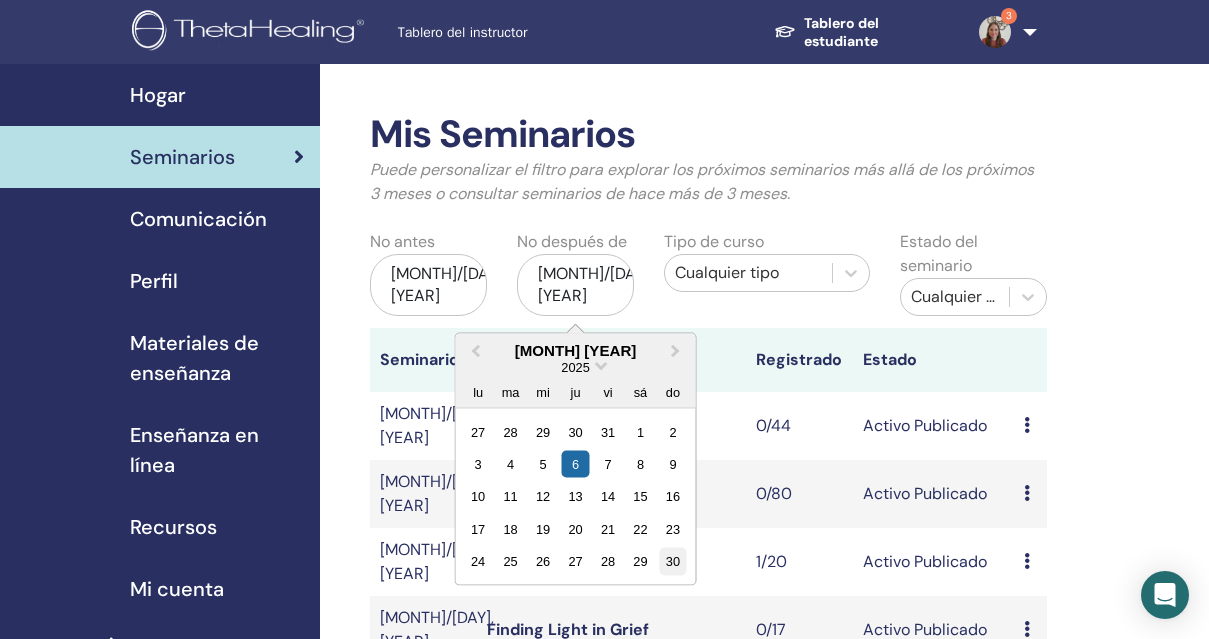 click on "30" at bounding box center (673, 561) 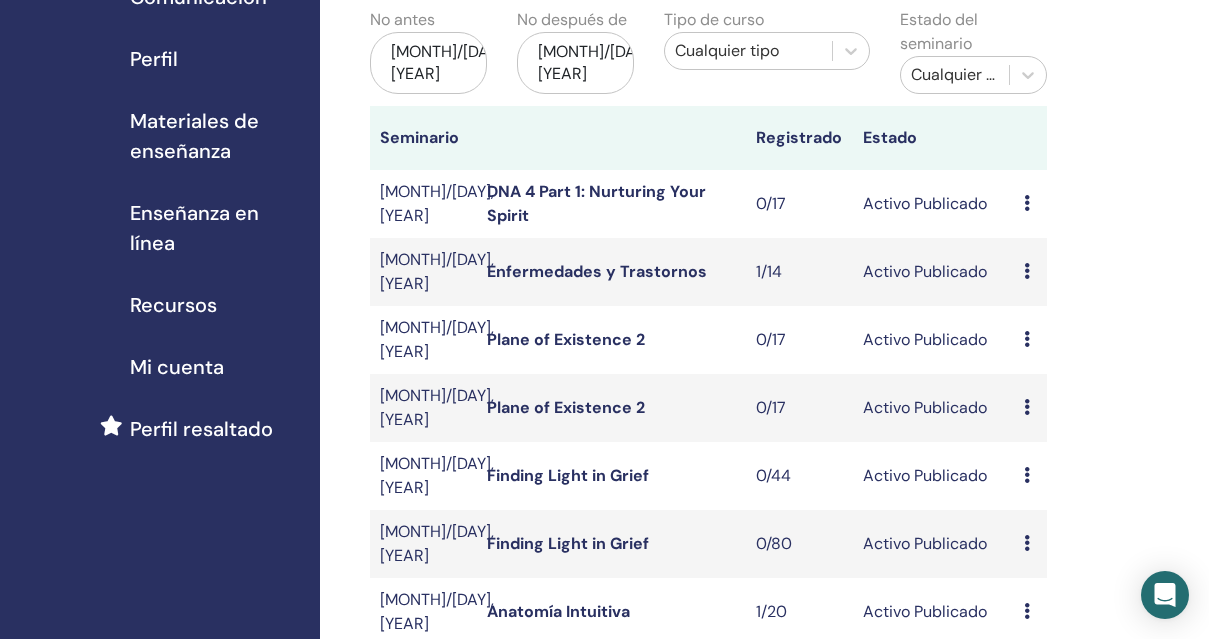 scroll, scrollTop: 221, scrollLeft: 0, axis: vertical 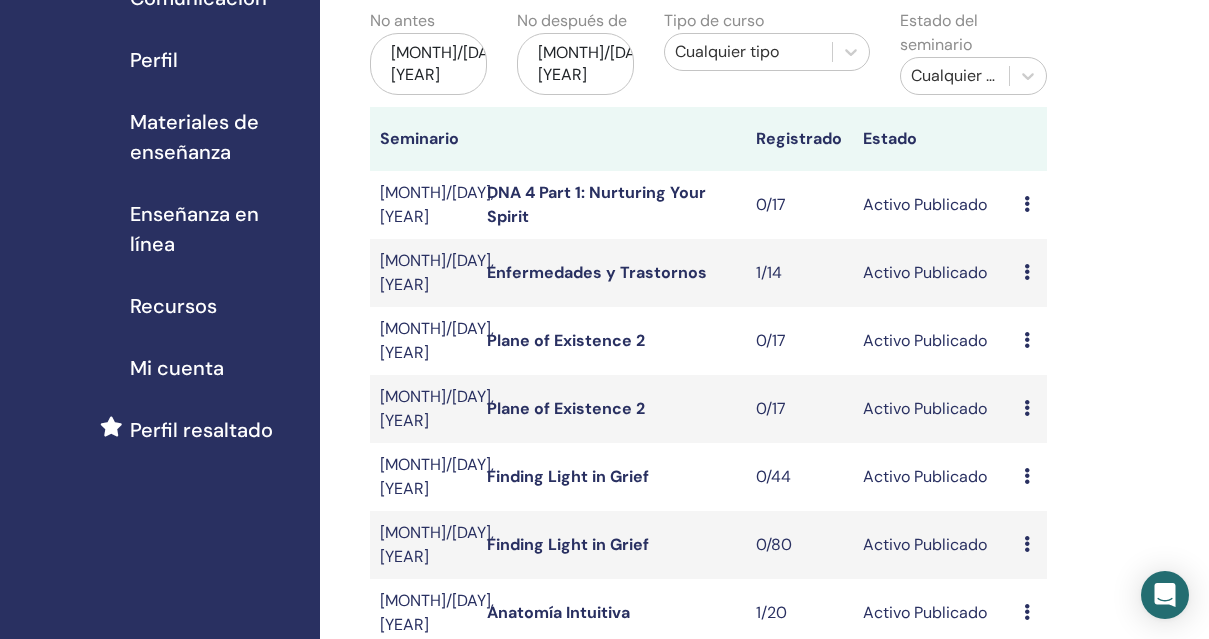 click on "Avance Editar asistentes Cancelar" at bounding box center [1030, 409] 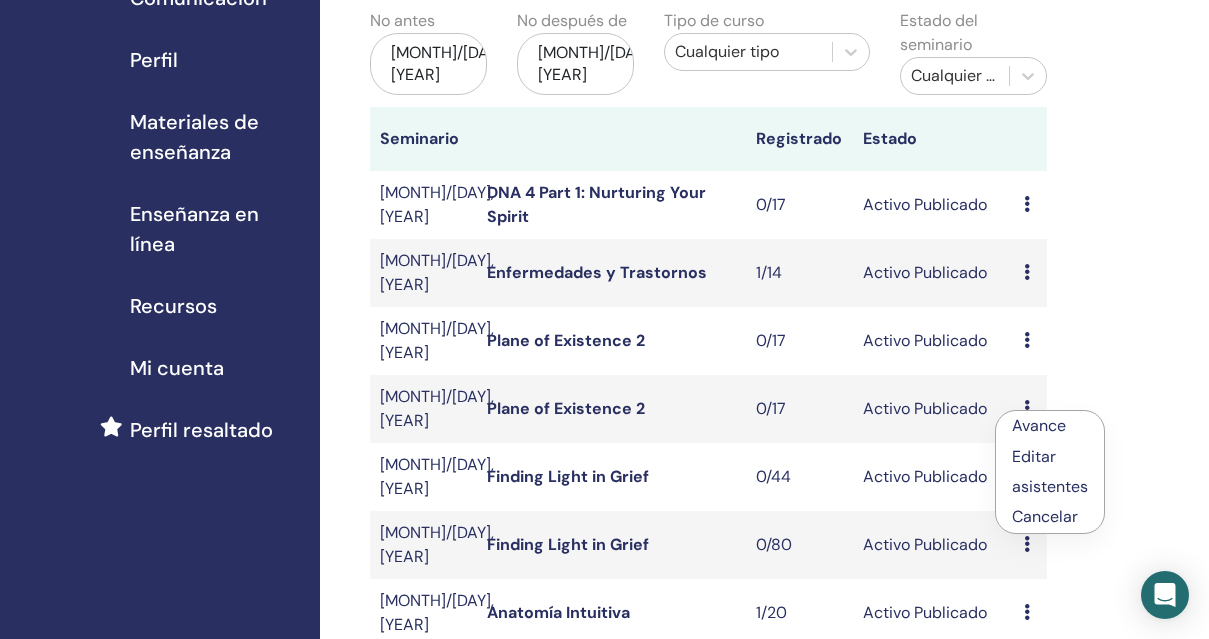 click on "asistentes" at bounding box center (1050, 486) 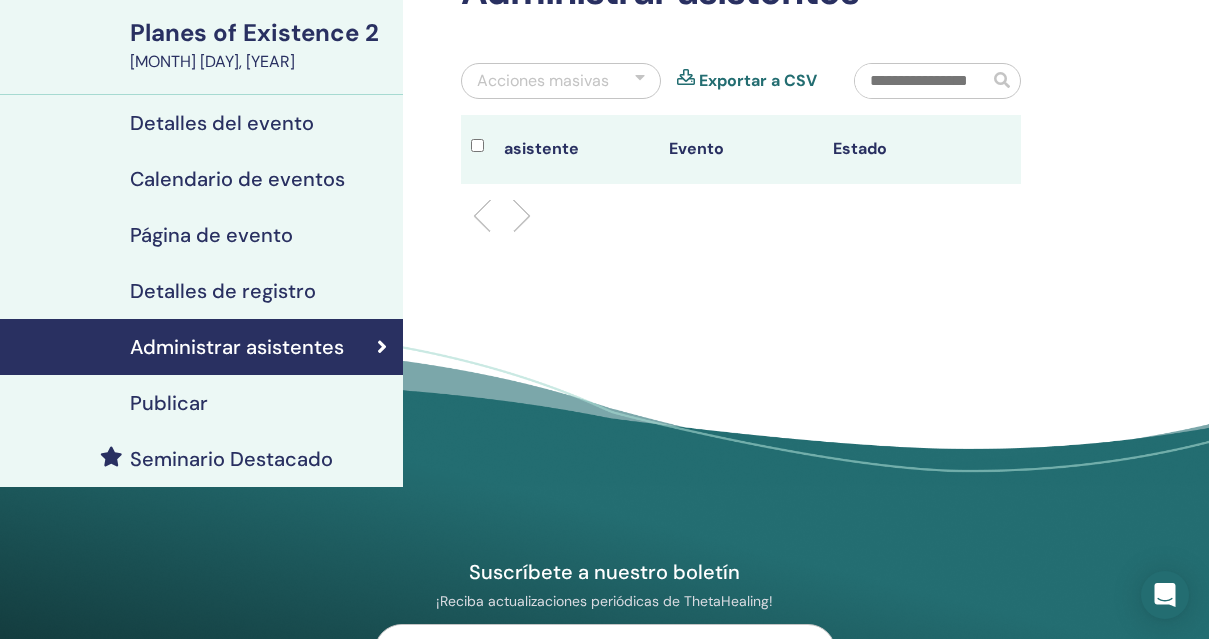 scroll, scrollTop: 0, scrollLeft: 0, axis: both 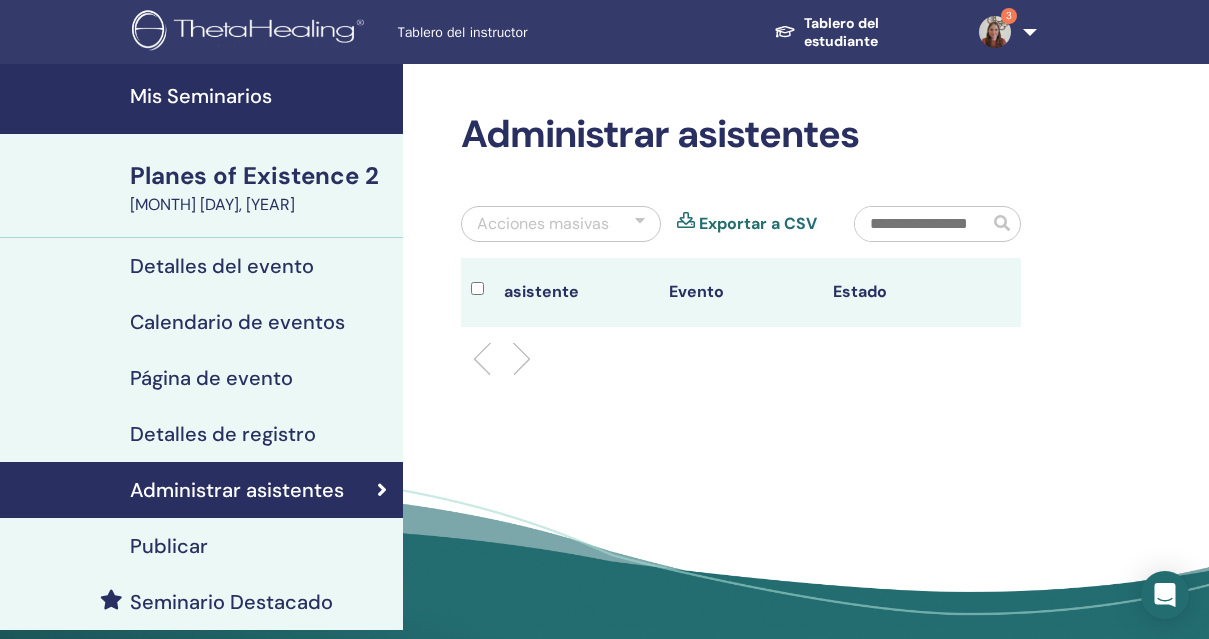 click on "Publicar" at bounding box center (201, 546) 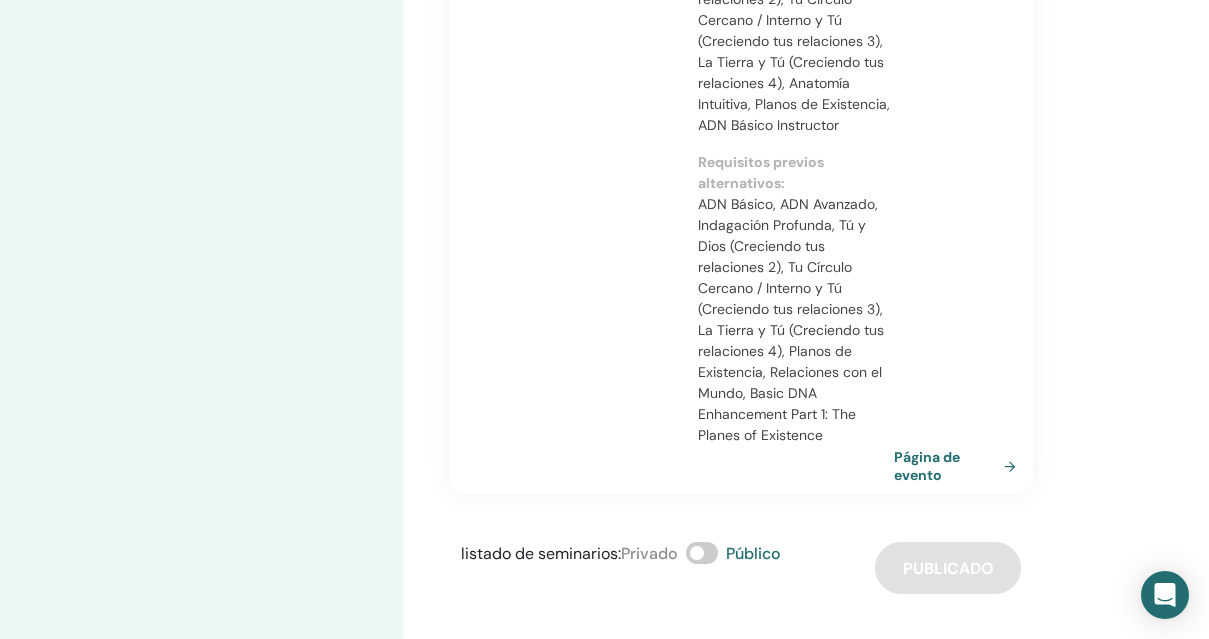 scroll, scrollTop: 663, scrollLeft: 0, axis: vertical 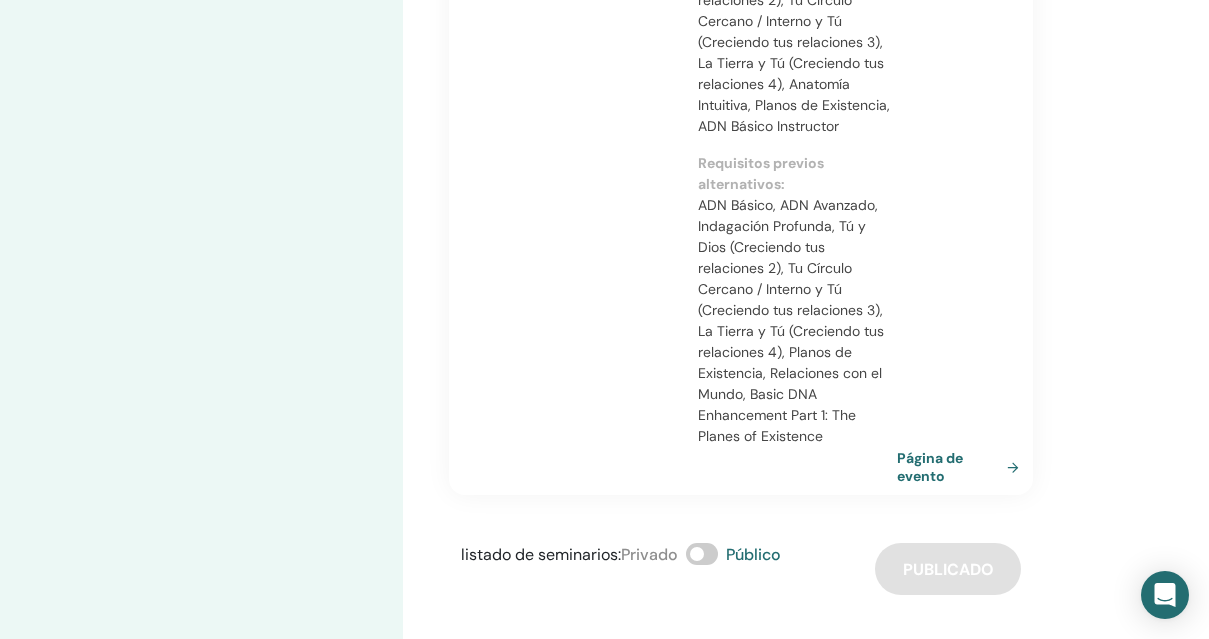 click on "Página de evento" at bounding box center (962, 467) 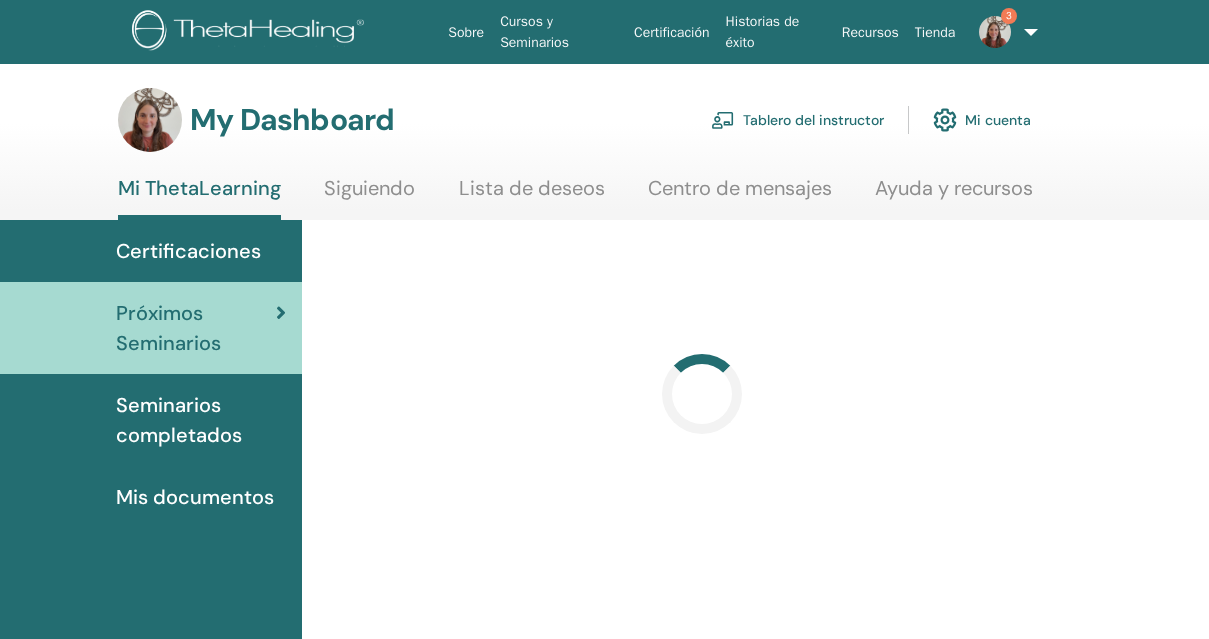 scroll, scrollTop: 0, scrollLeft: 0, axis: both 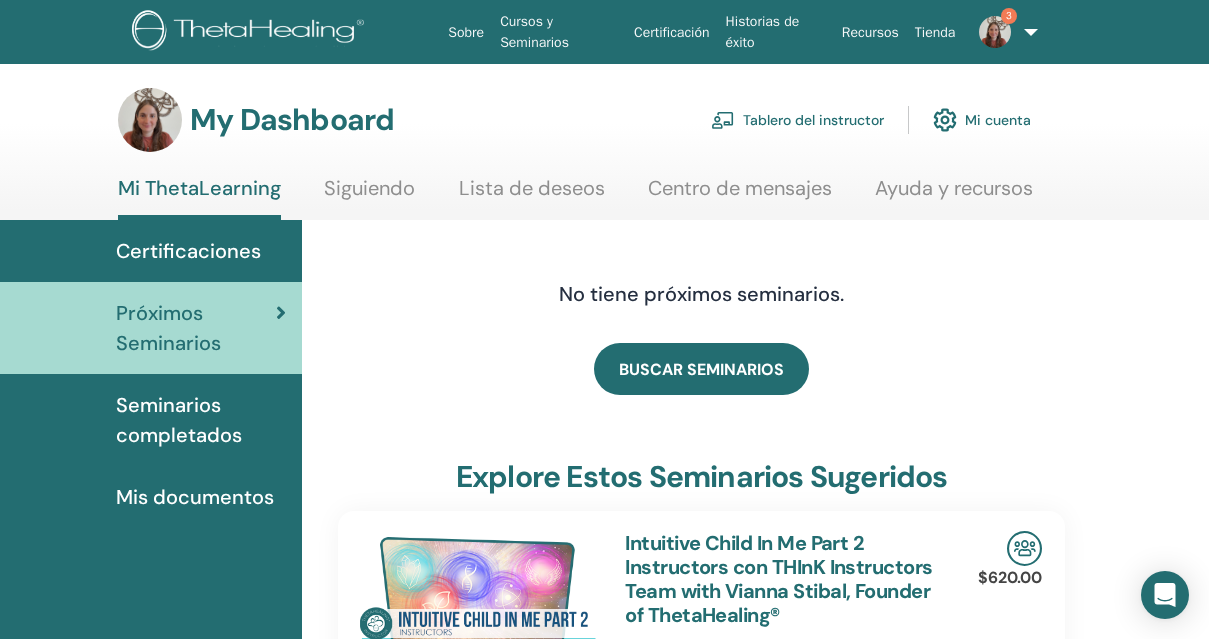 click on "Tablero del instructor" at bounding box center (797, 120) 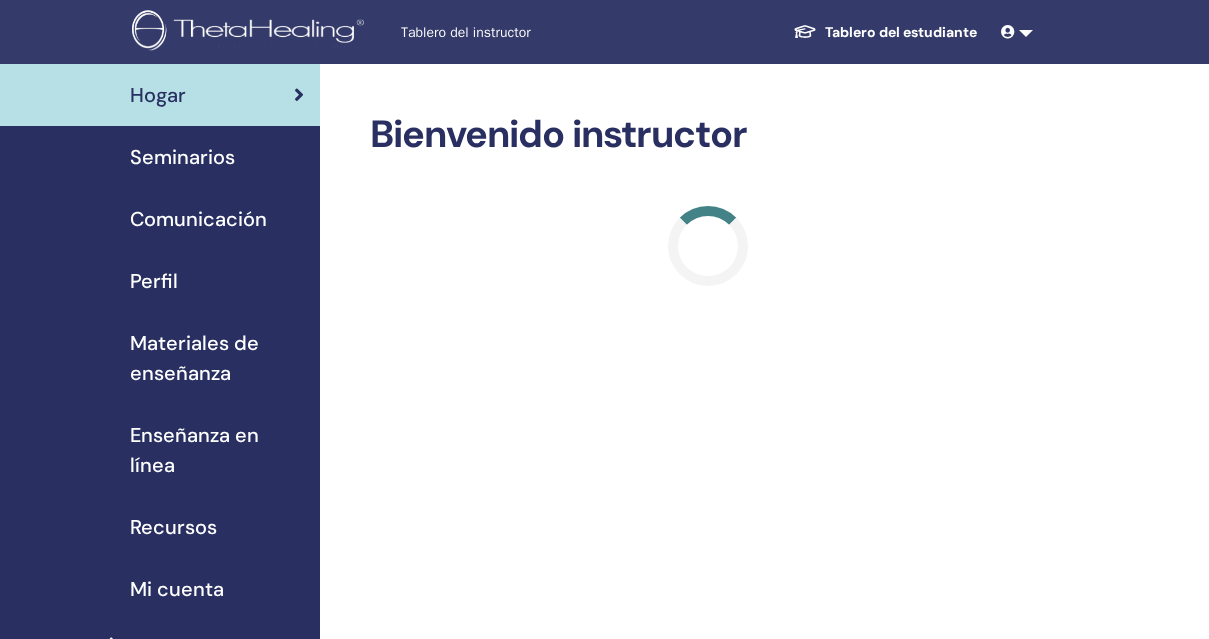 scroll, scrollTop: 0, scrollLeft: 0, axis: both 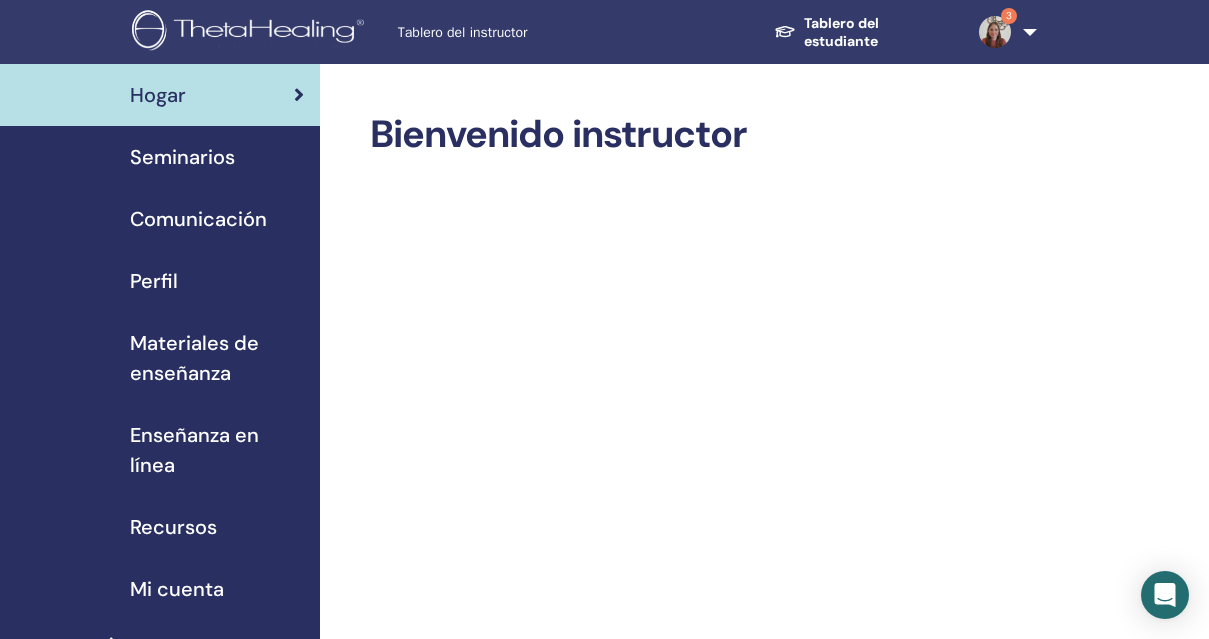 click on "Seminarios" at bounding box center (182, 157) 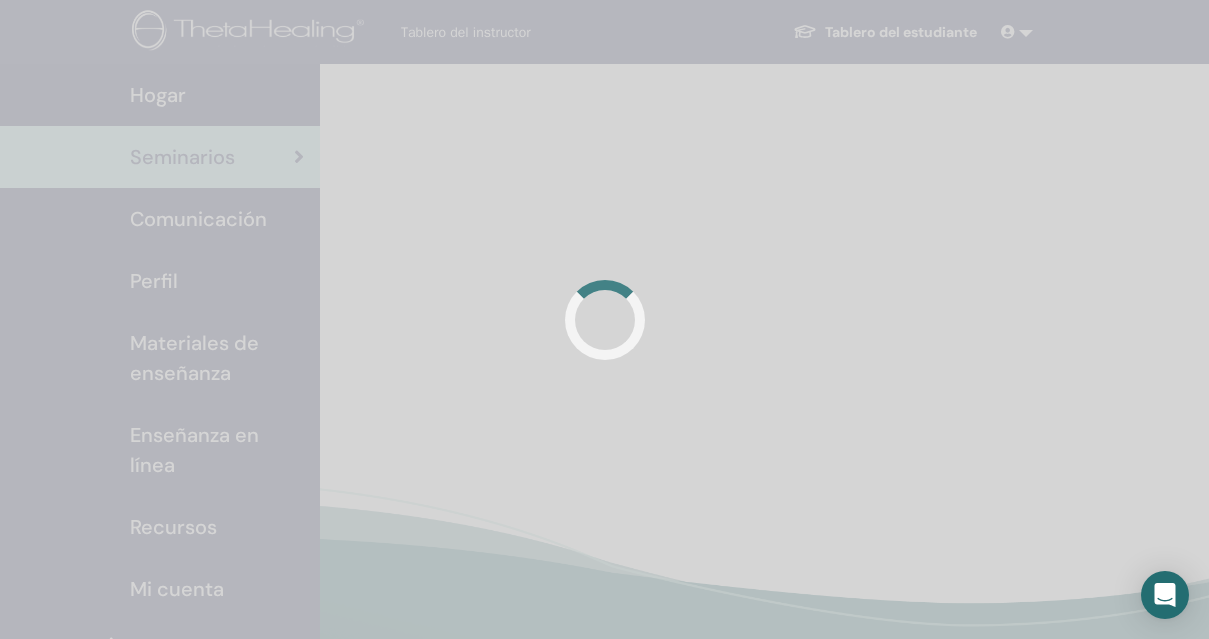 scroll, scrollTop: 0, scrollLeft: 0, axis: both 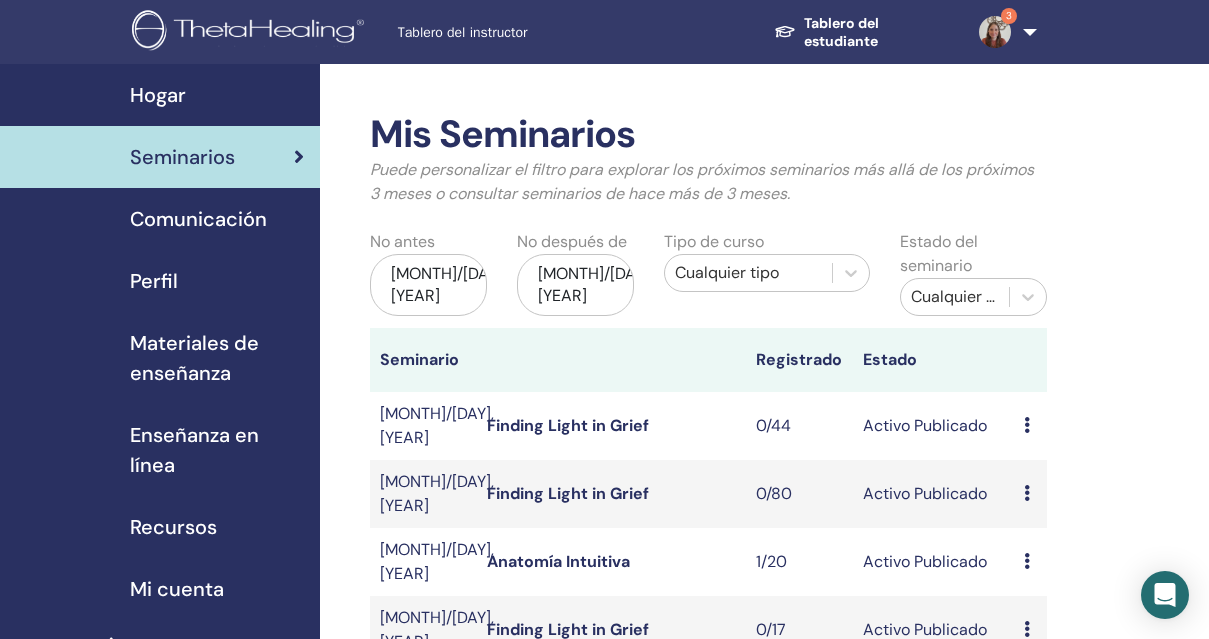 click on "[MONTH]/[DAY], [YEAR]" at bounding box center (575, 285) 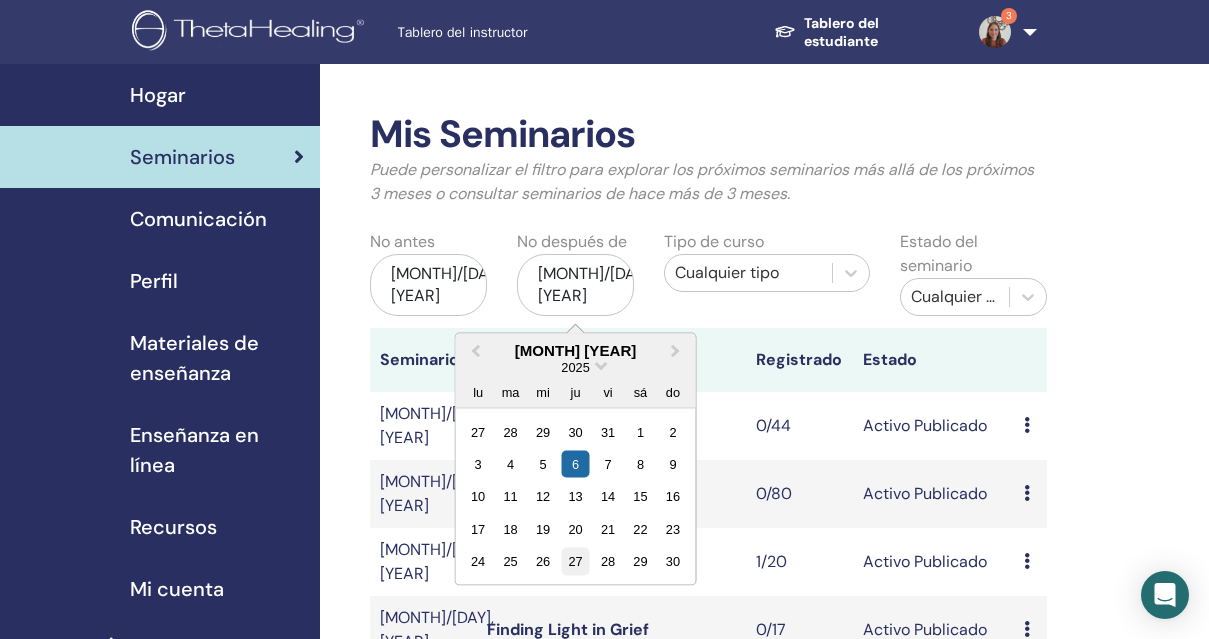 click on "27" at bounding box center (575, 561) 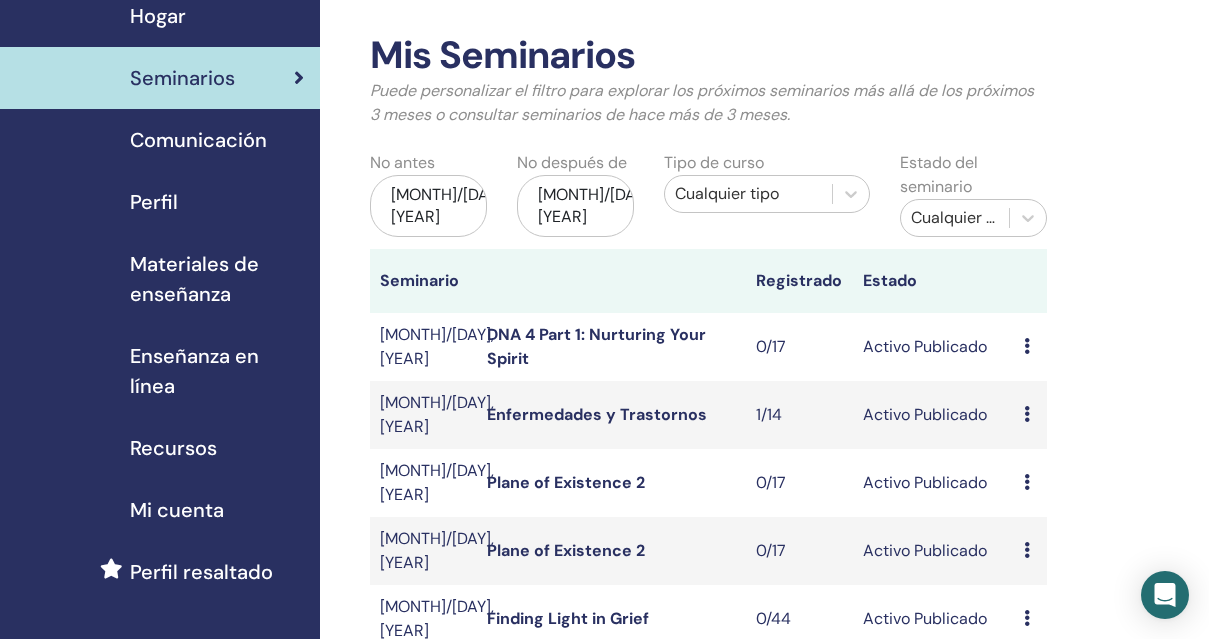 scroll, scrollTop: 94, scrollLeft: 0, axis: vertical 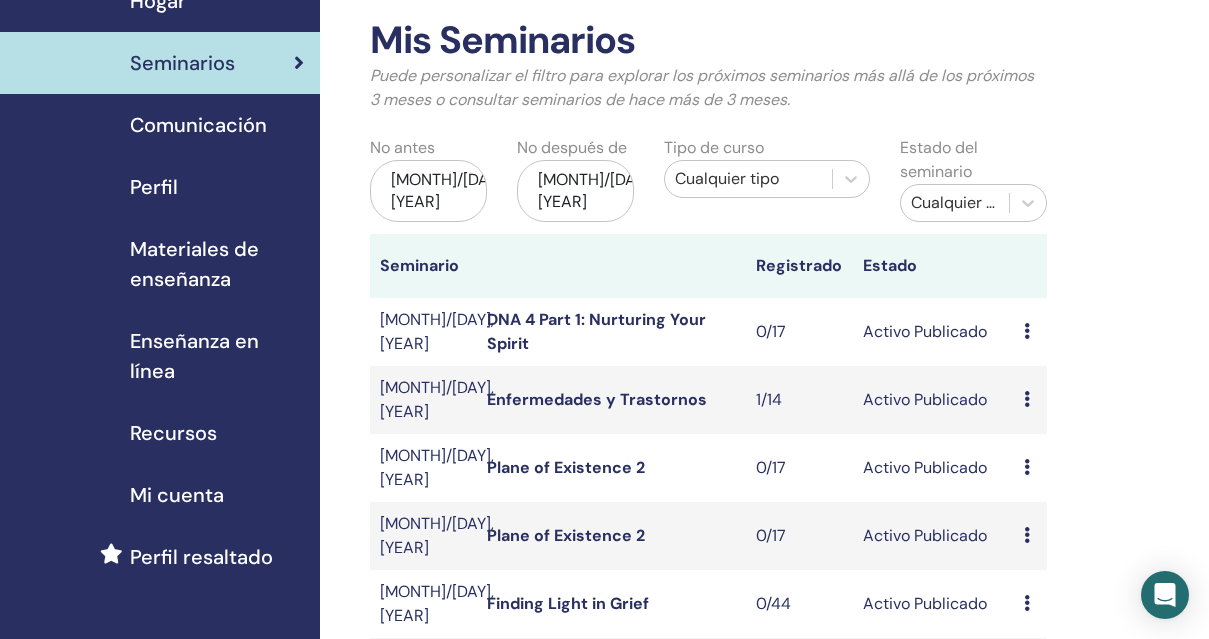 click at bounding box center (1027, 331) 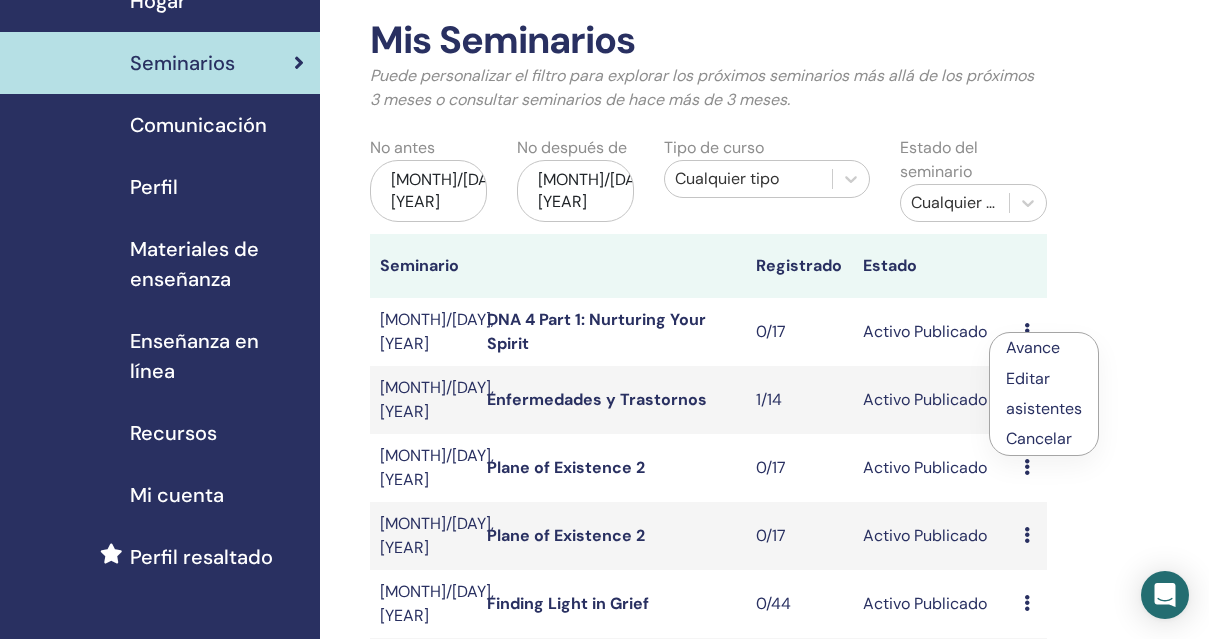 click on "asistentes" at bounding box center (1044, 408) 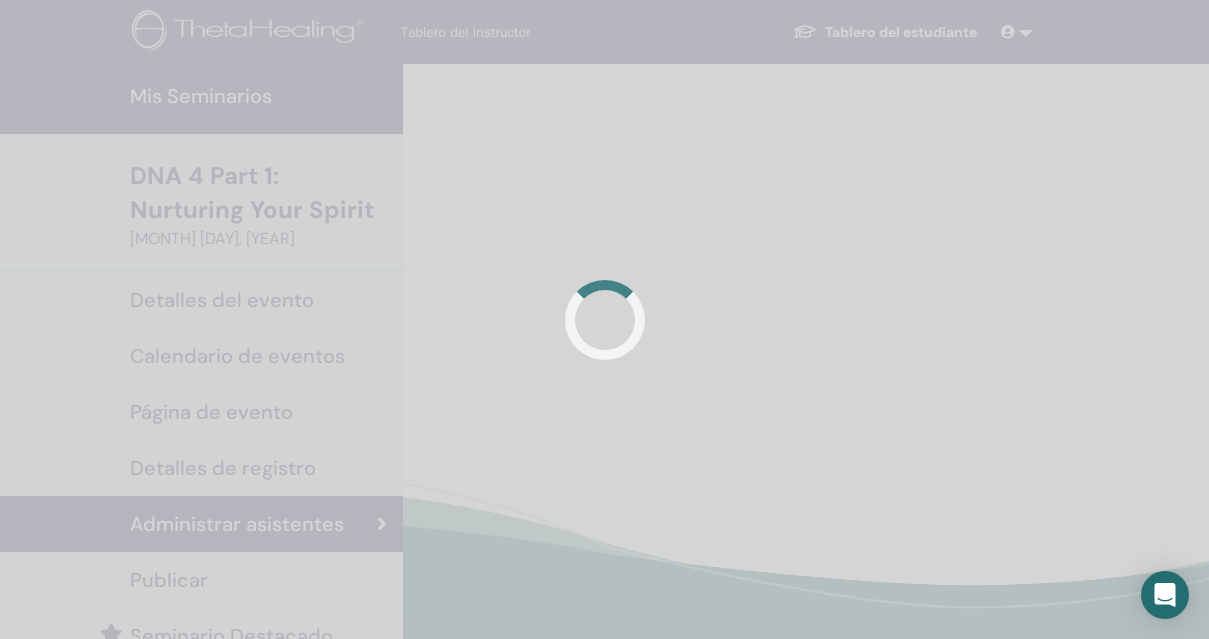 scroll, scrollTop: 0, scrollLeft: 0, axis: both 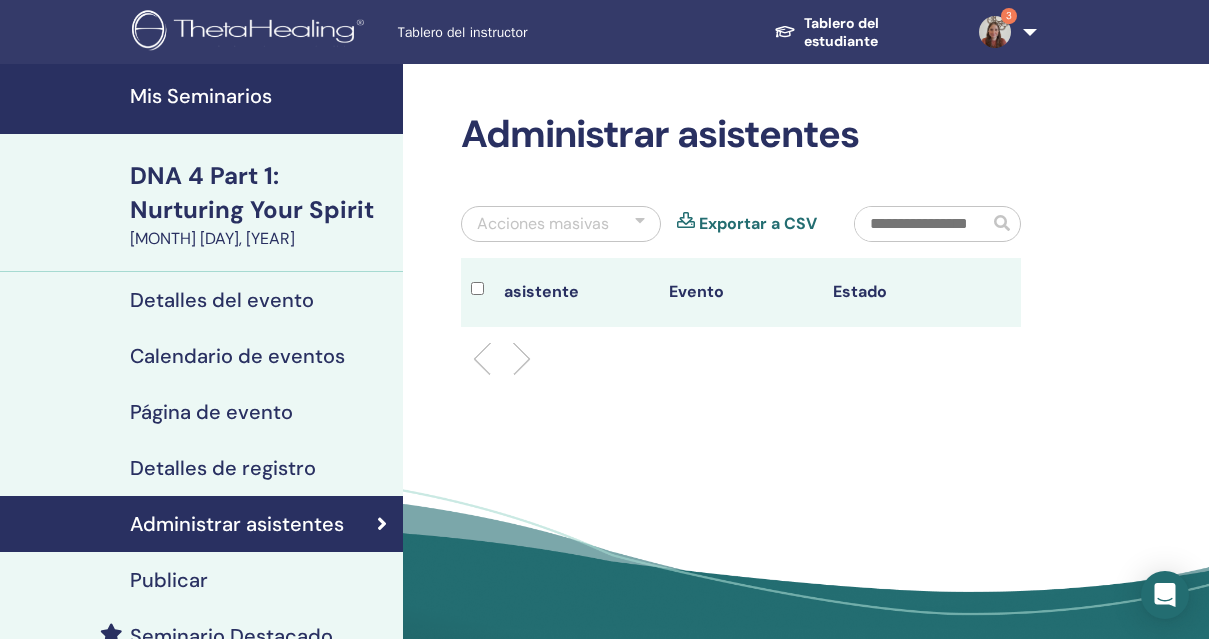 click on "Publicar" at bounding box center (201, 580) 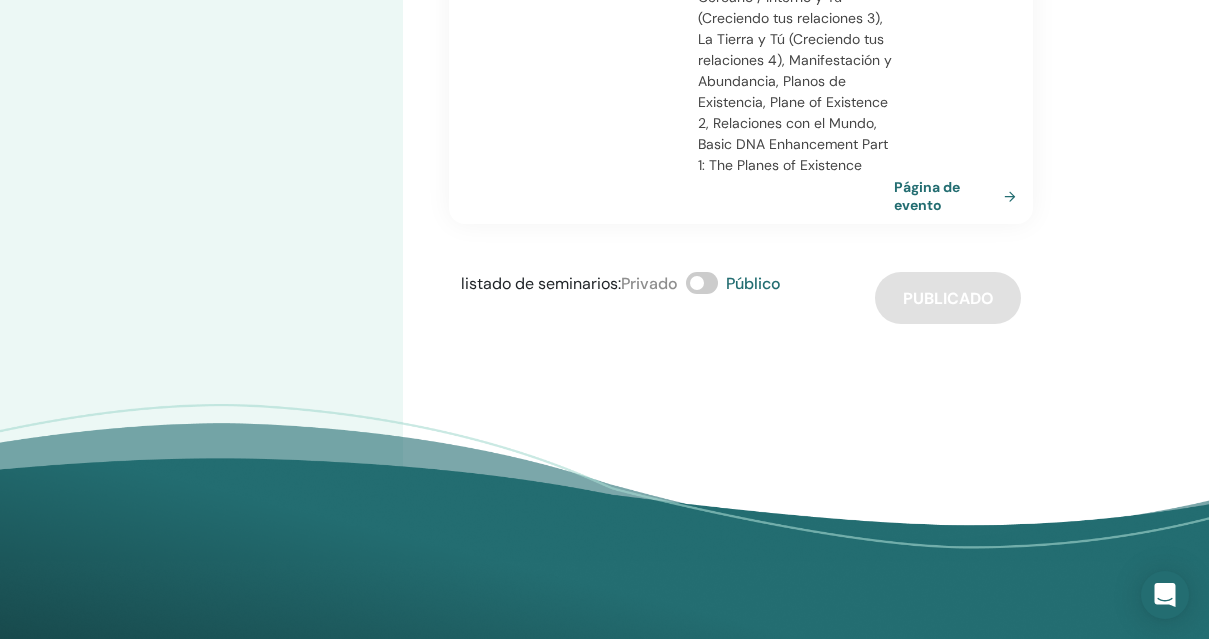 scroll, scrollTop: 934, scrollLeft: 0, axis: vertical 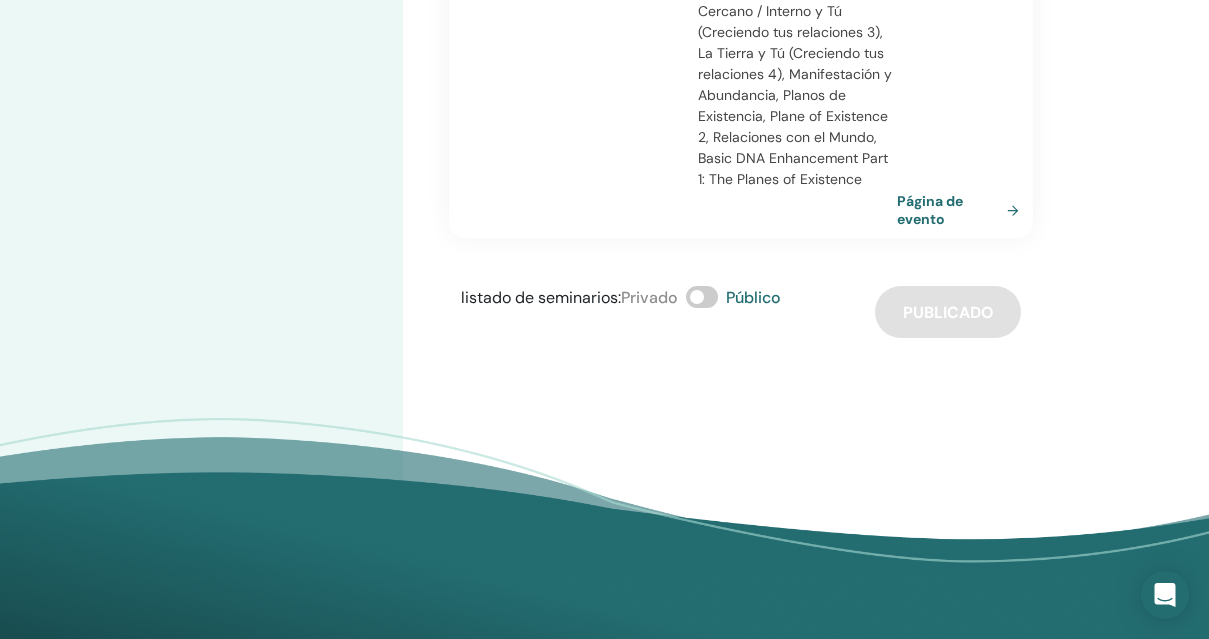 click on "Página de evento" at bounding box center [962, 210] 